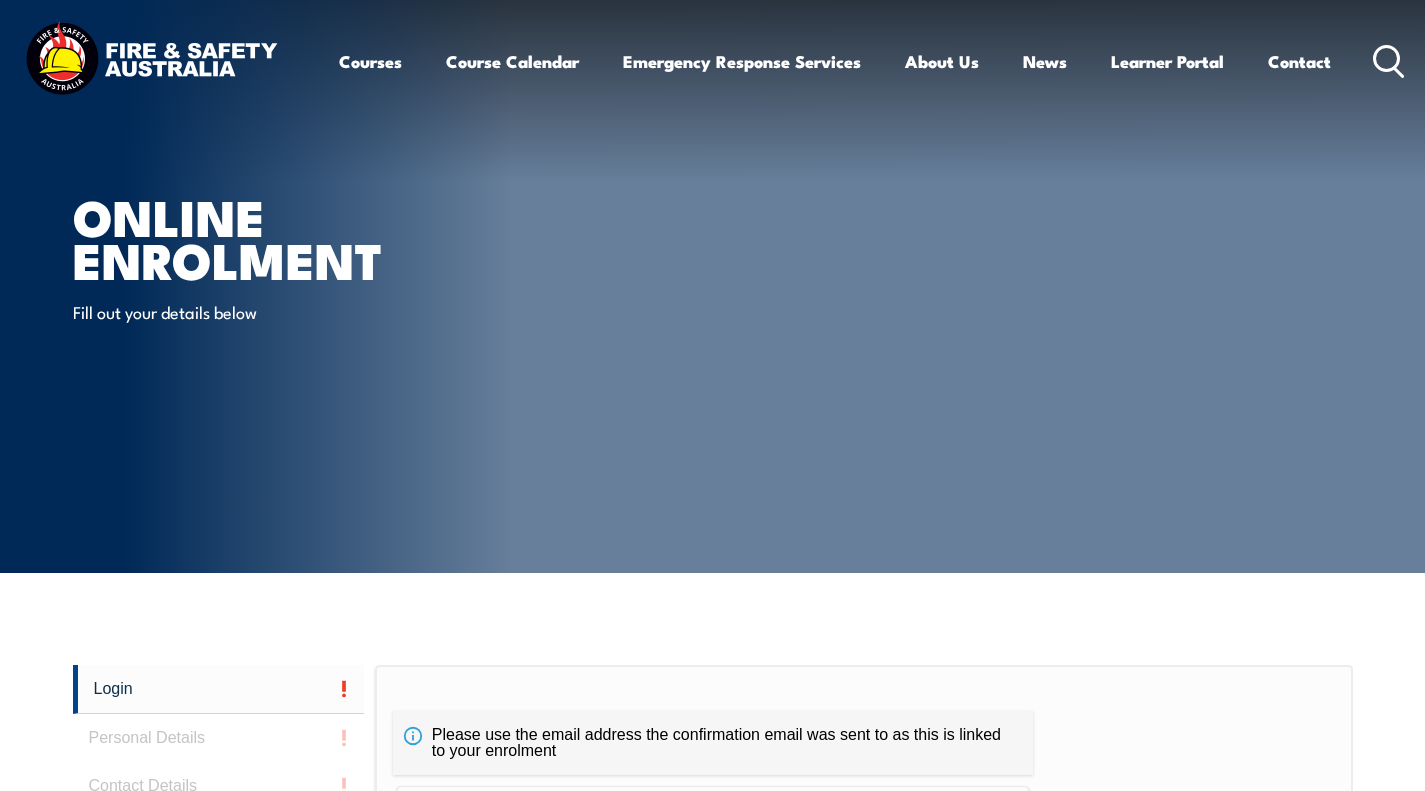 scroll, scrollTop: 0, scrollLeft: 0, axis: both 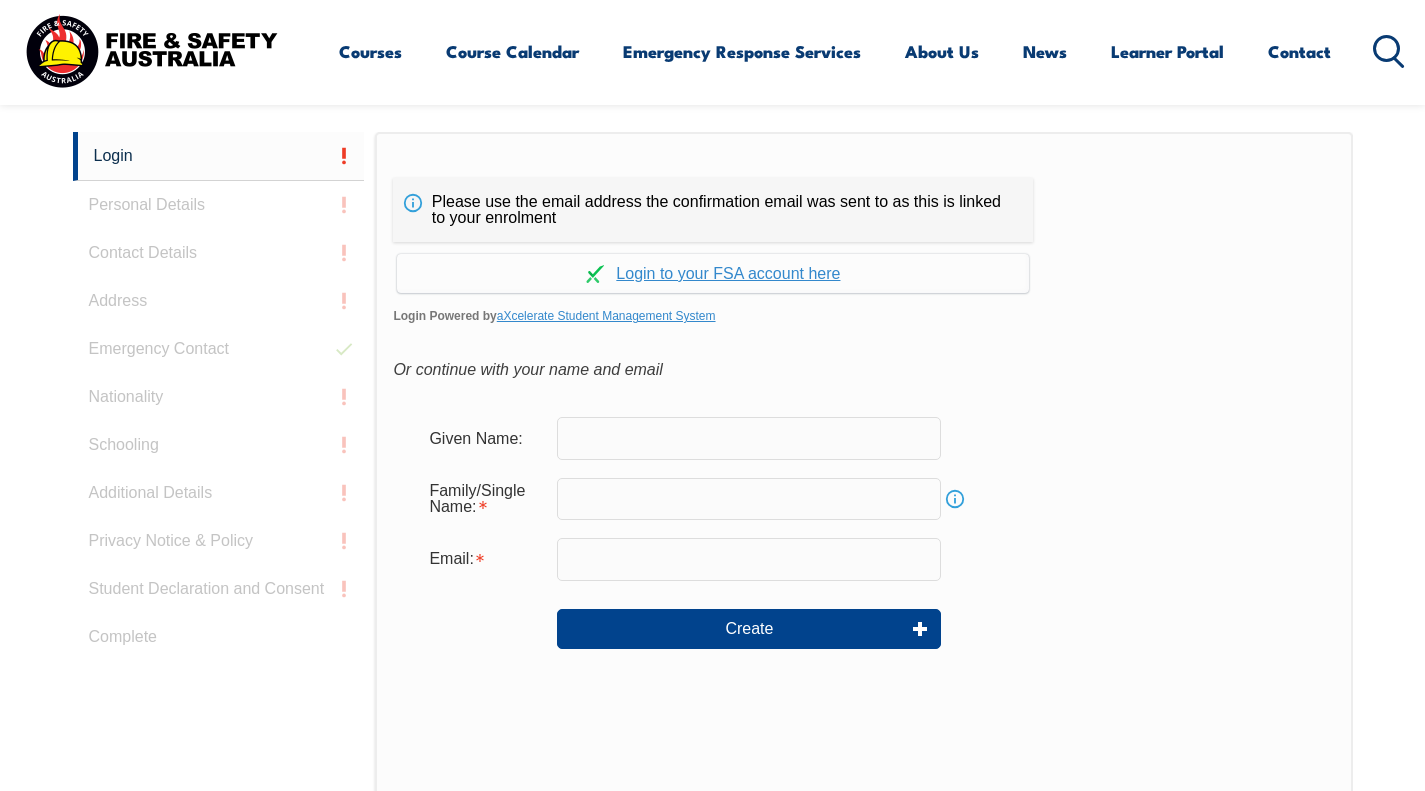 click at bounding box center (749, 438) 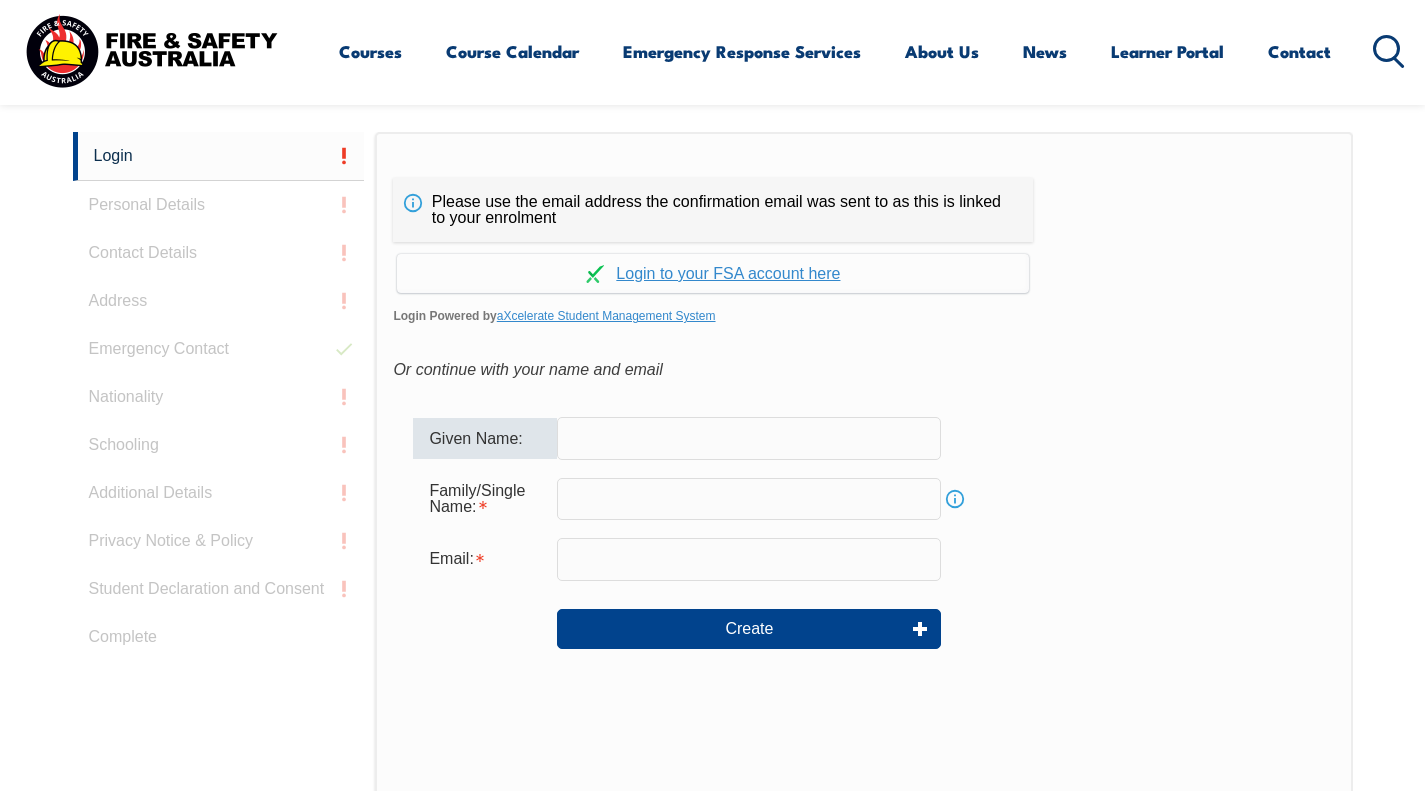 type on "Alyce" 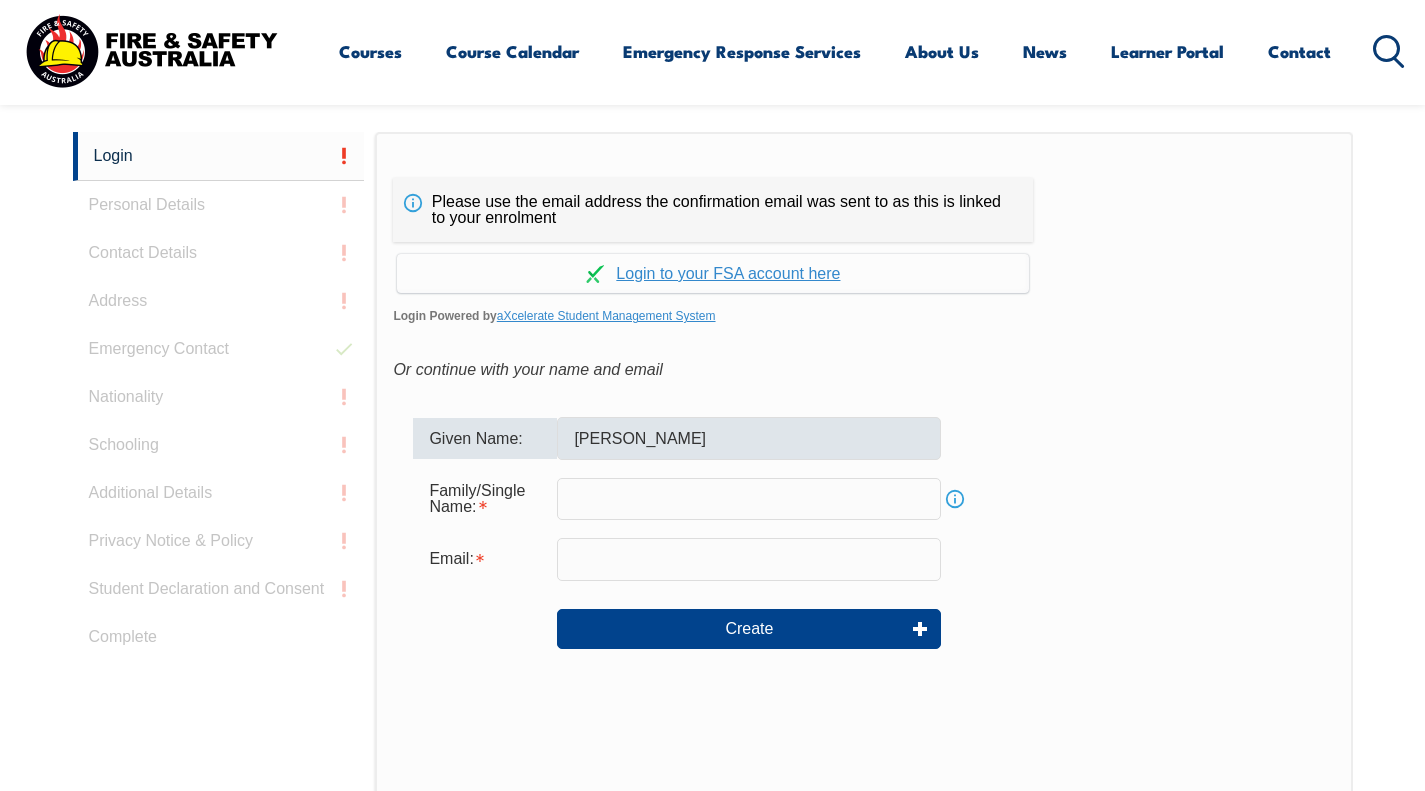type on "[PERSON_NAME]" 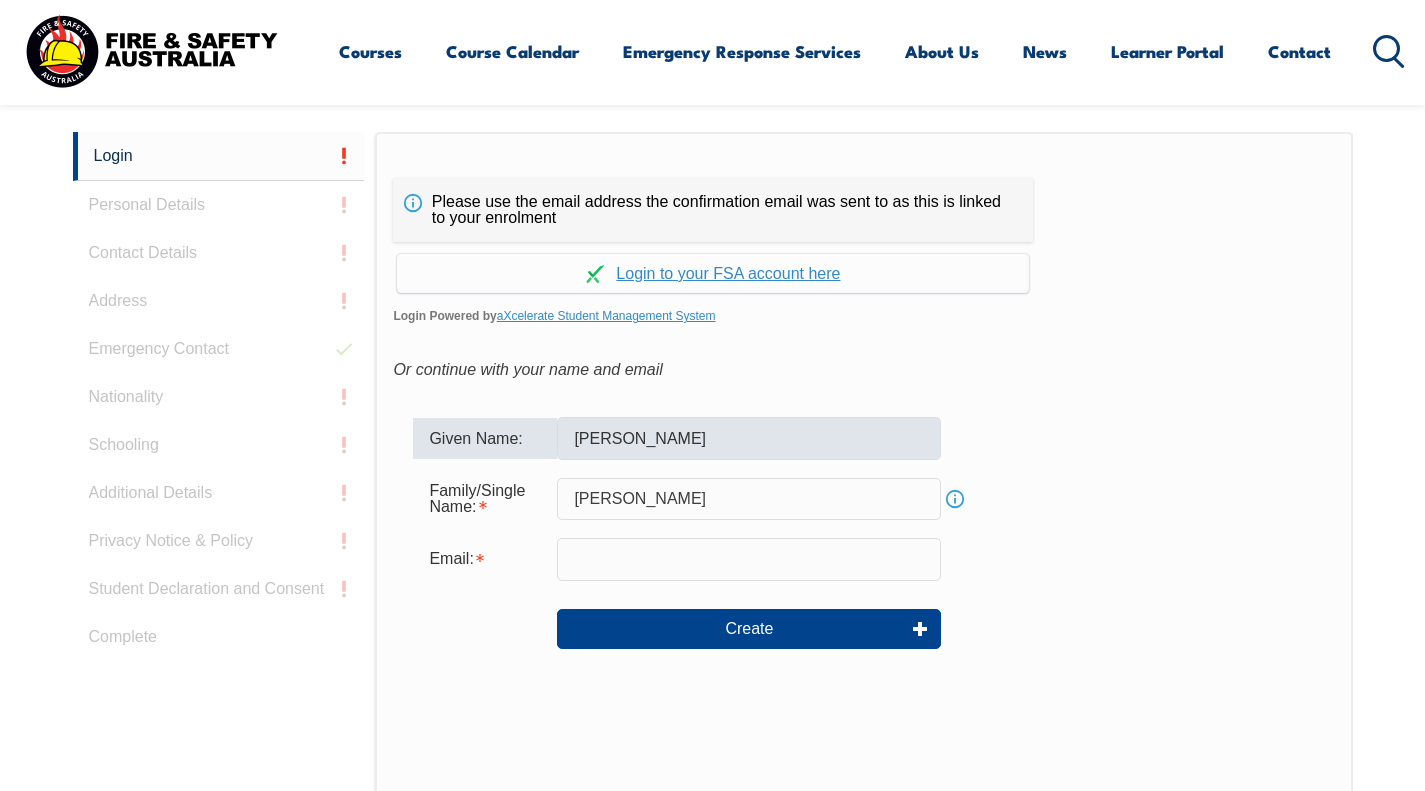 type on "[EMAIL_ADDRESS][DOMAIN_NAME]" 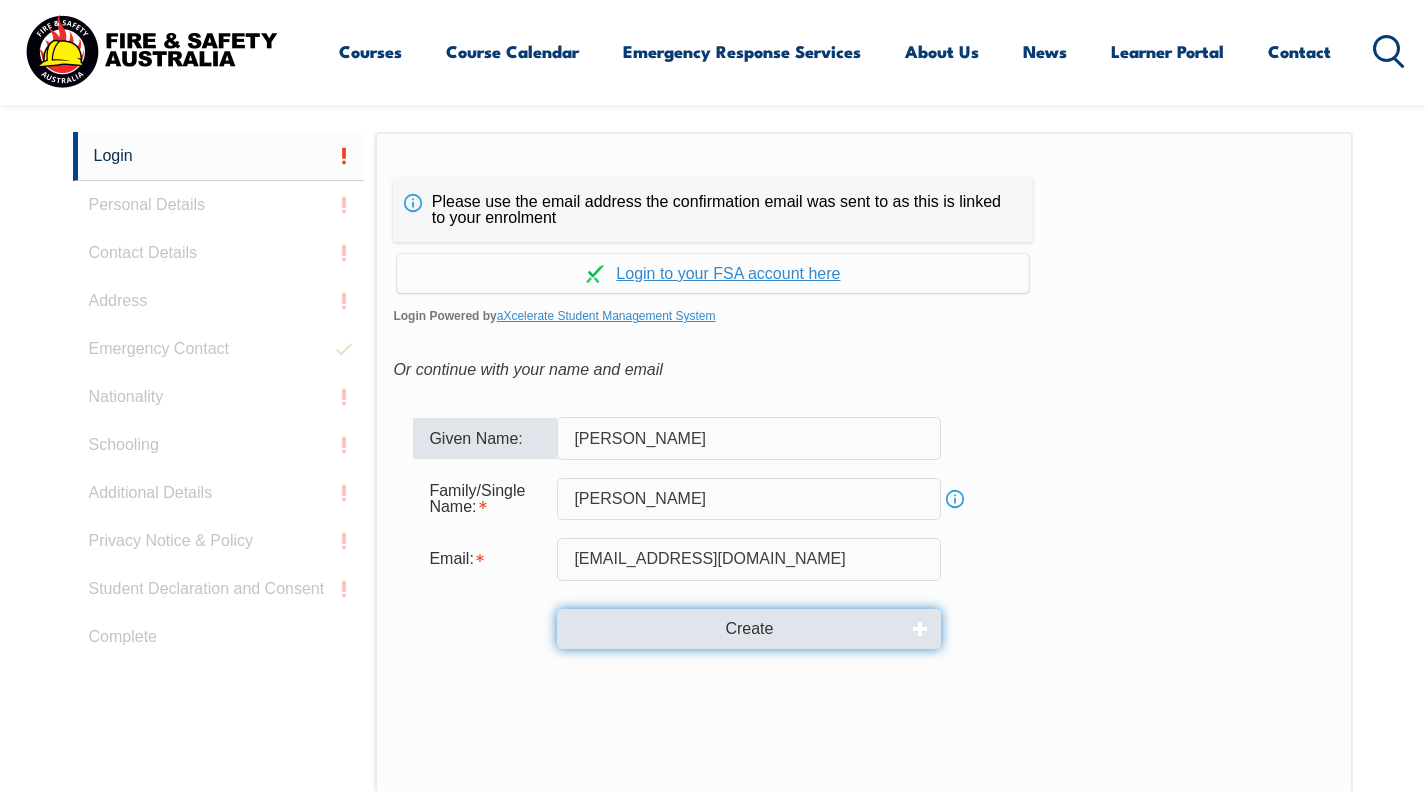 click on "Create" at bounding box center [749, 629] 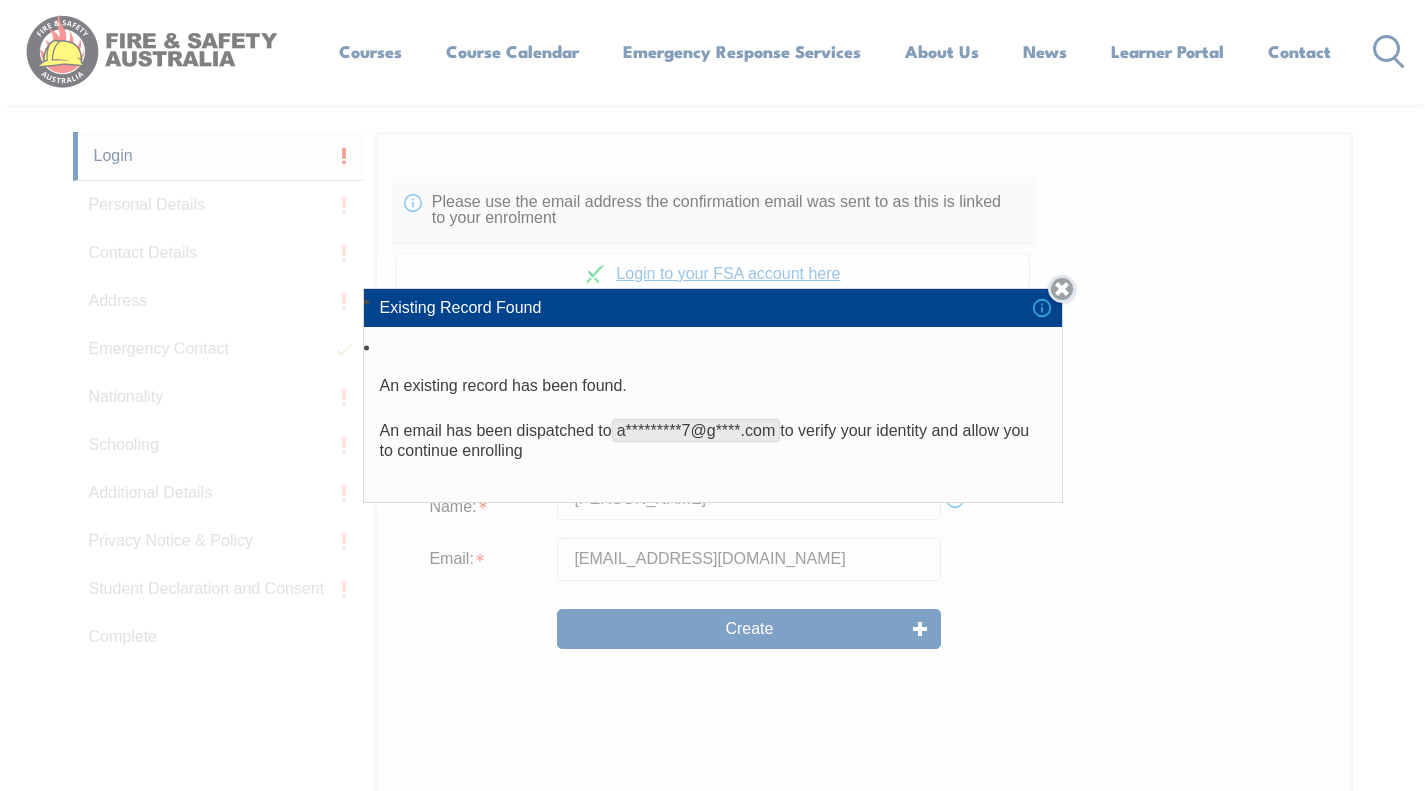 click on "Close" at bounding box center [1062, 289] 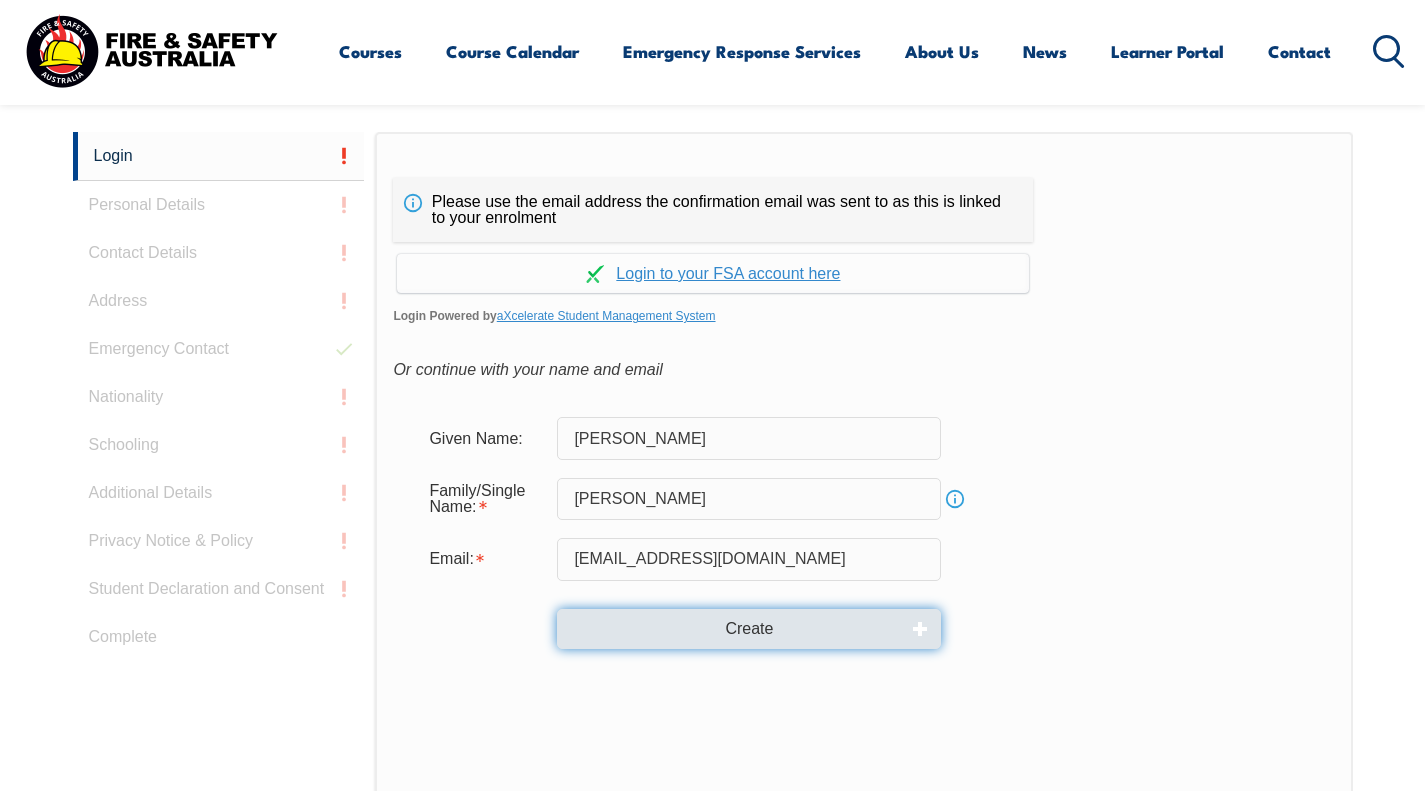 click on "Create" at bounding box center (749, 629) 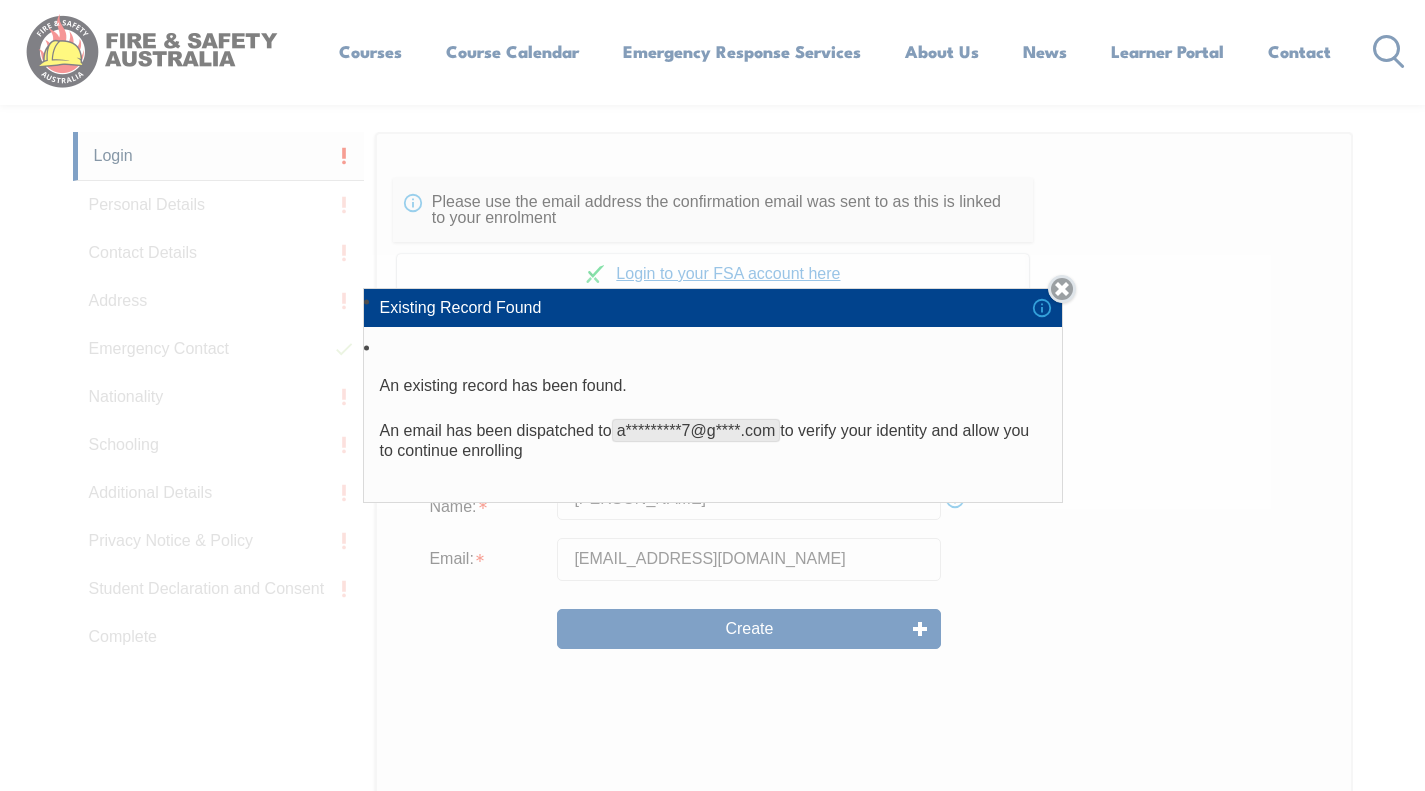 click on "Close" at bounding box center [1062, 289] 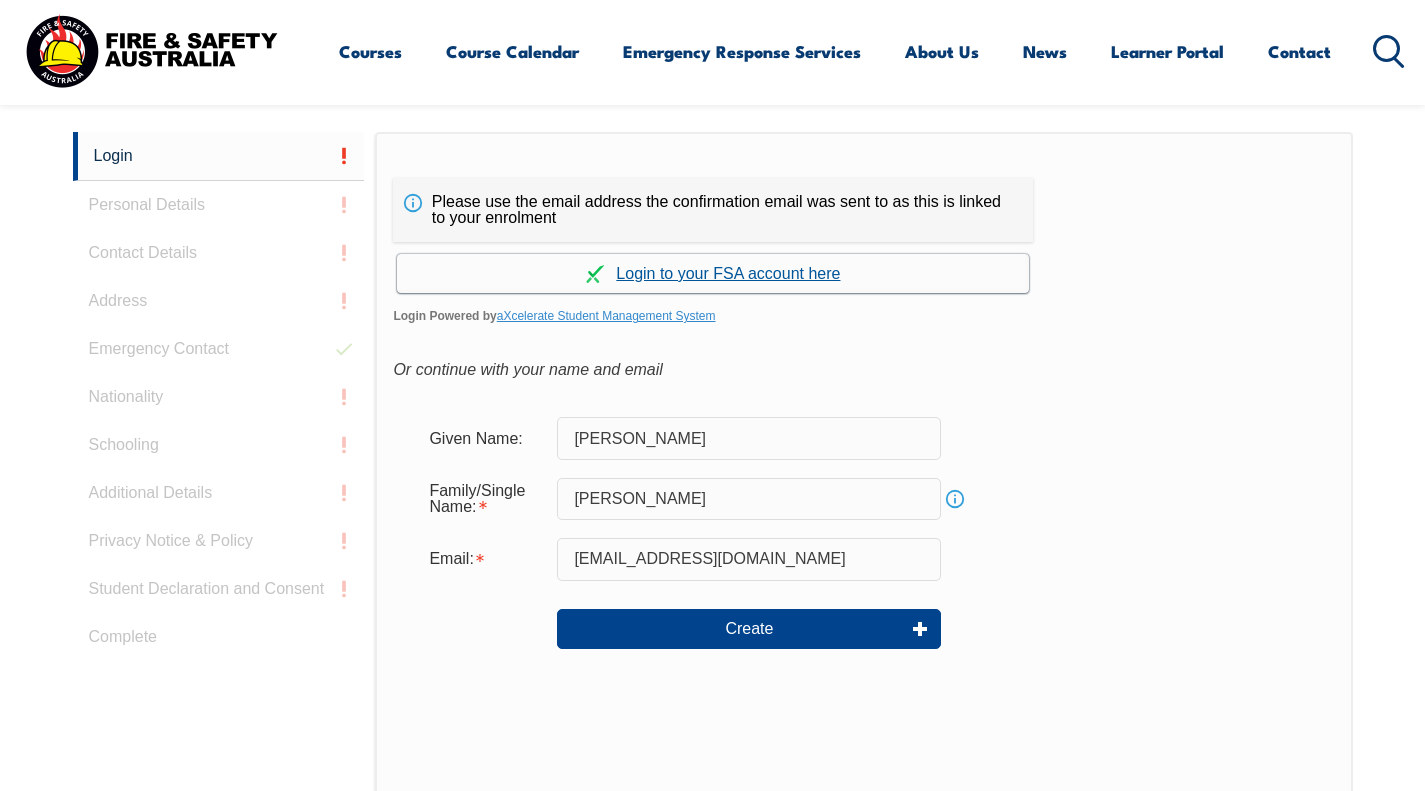 click on "Continue with aXcelerate" at bounding box center [713, 273] 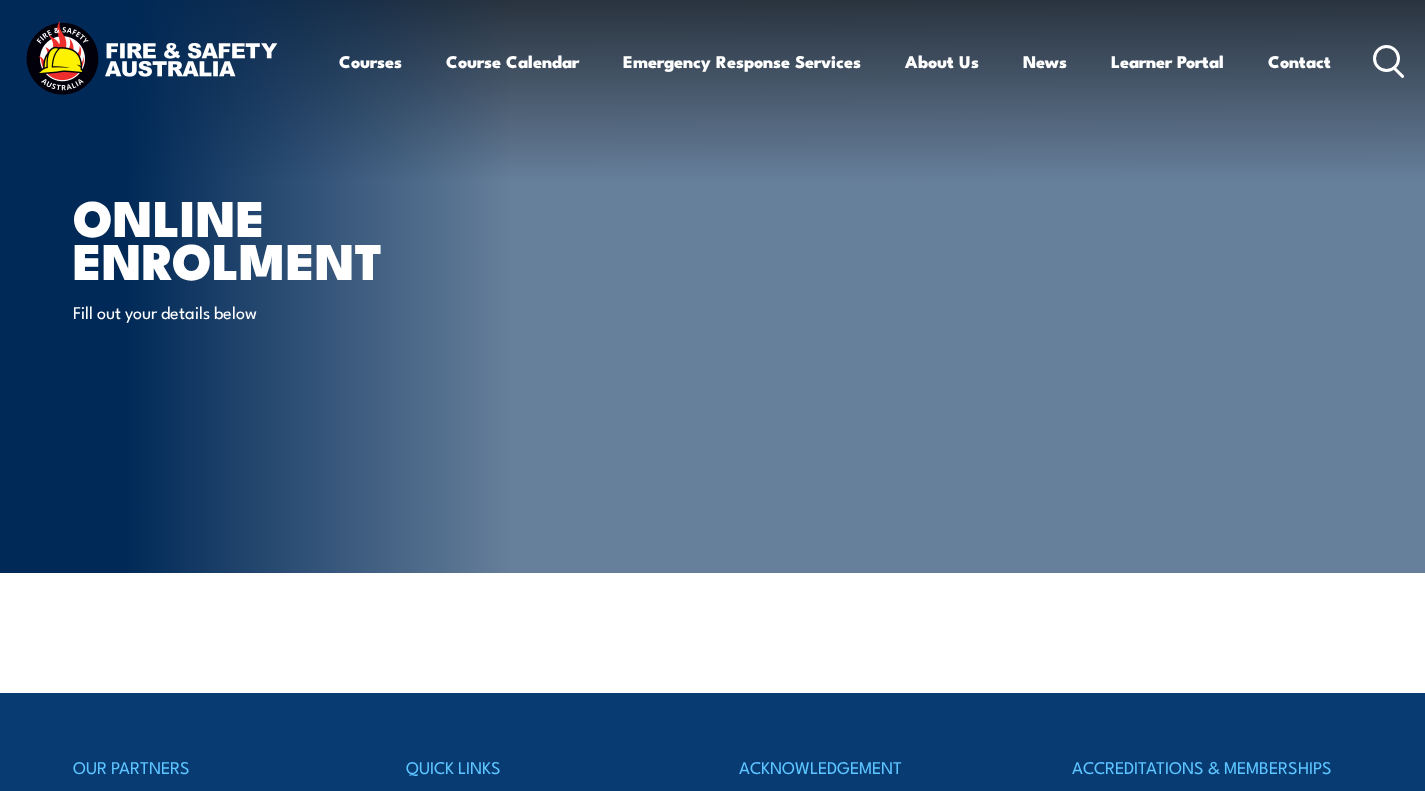 scroll, scrollTop: 0, scrollLeft: 0, axis: both 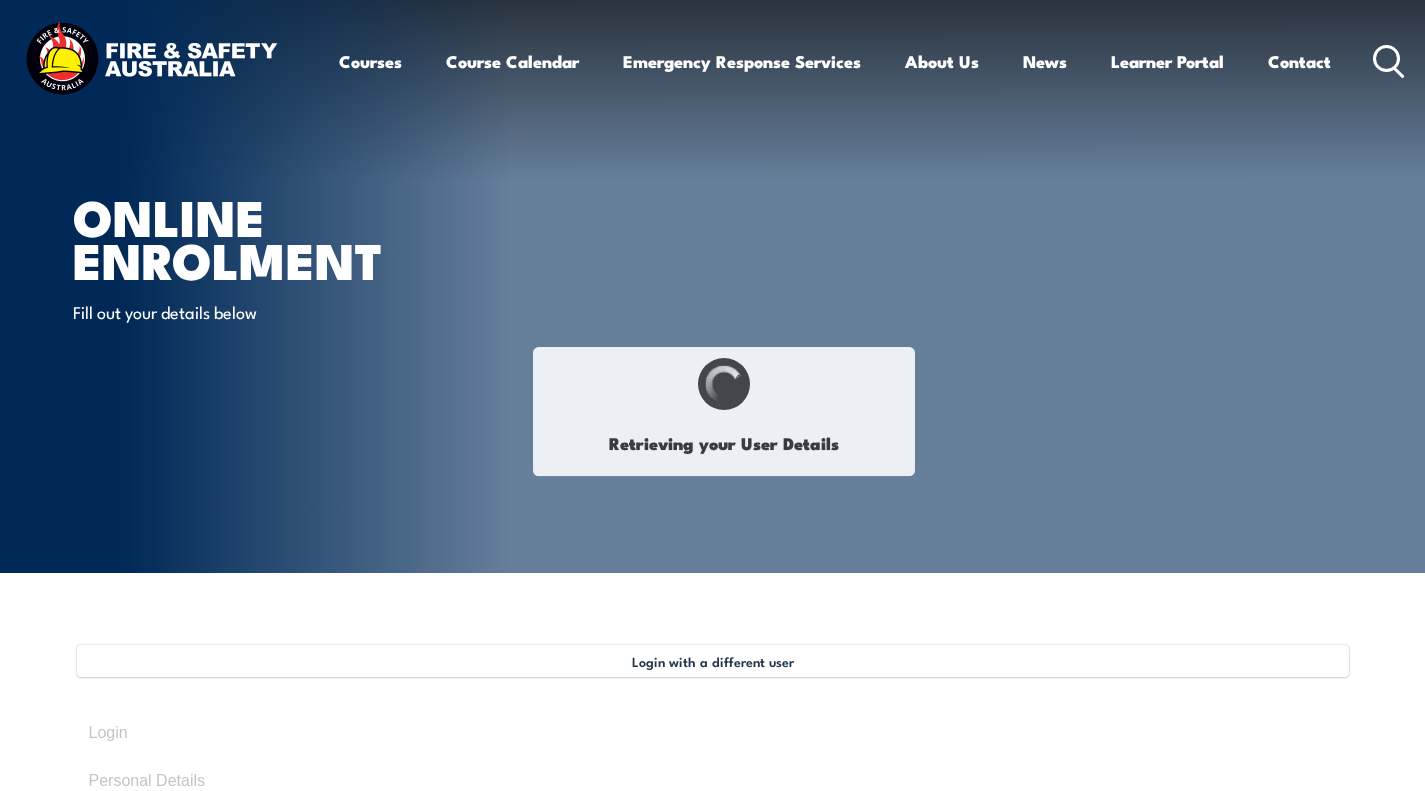 type on "[PERSON_NAME]" 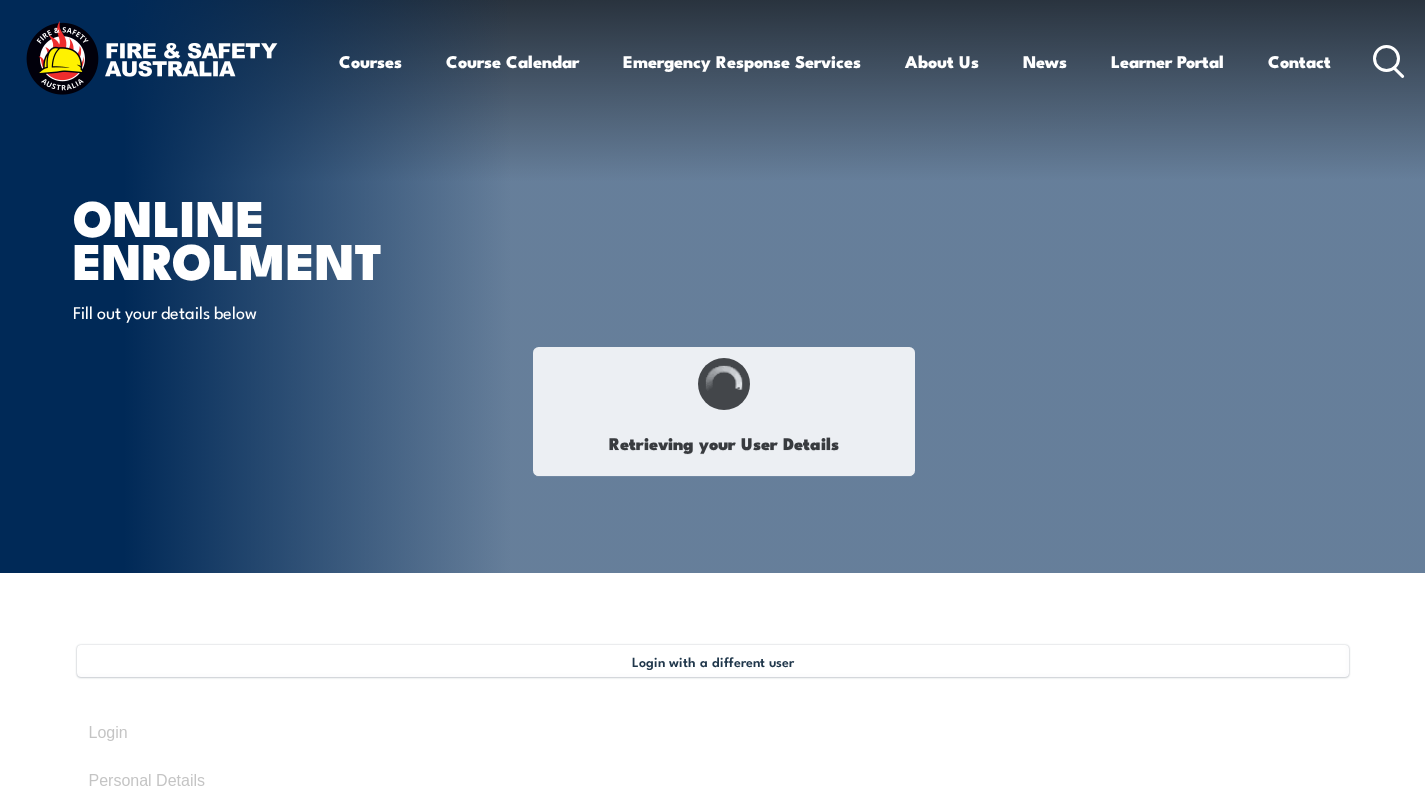 type on "[PERSON_NAME]" 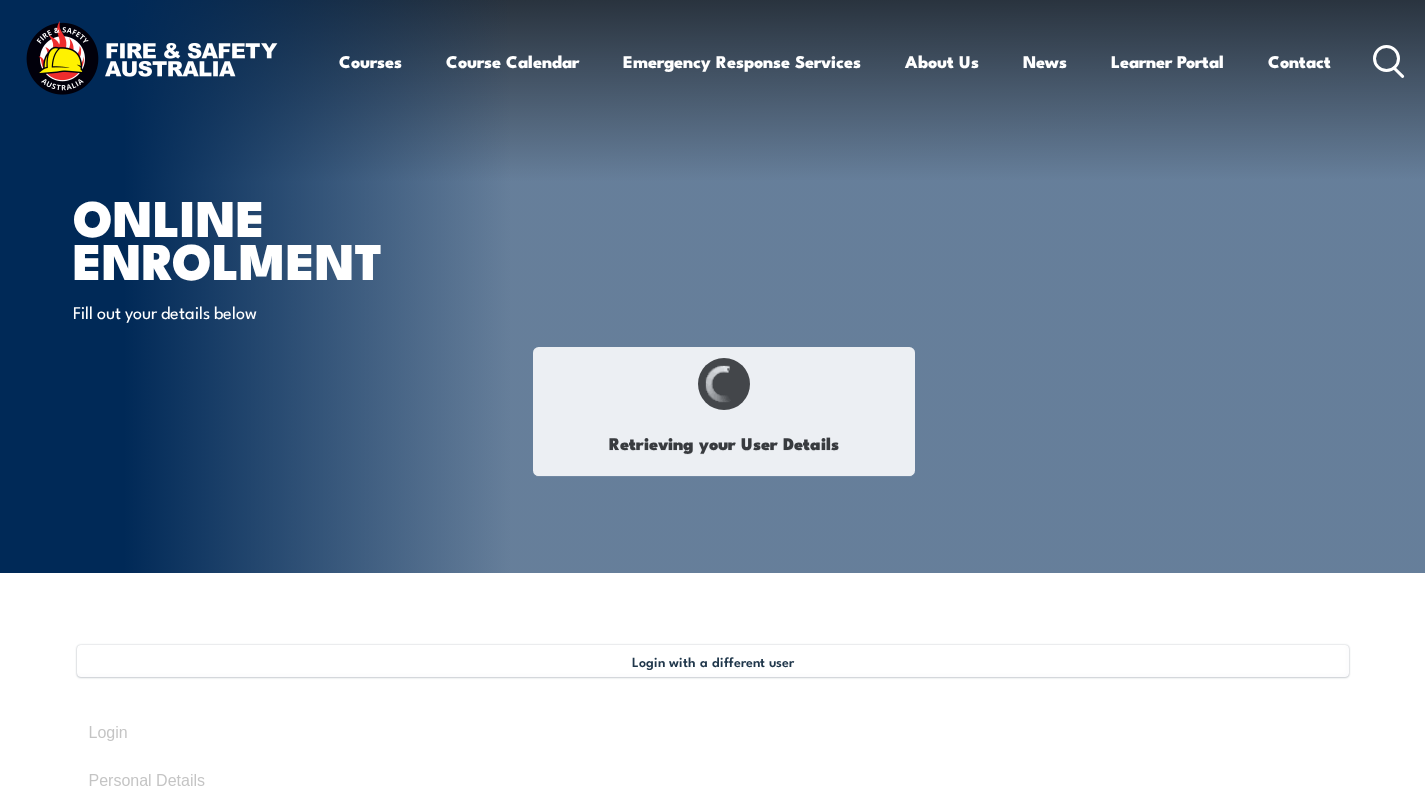 type on "[PERSON_NAME]" 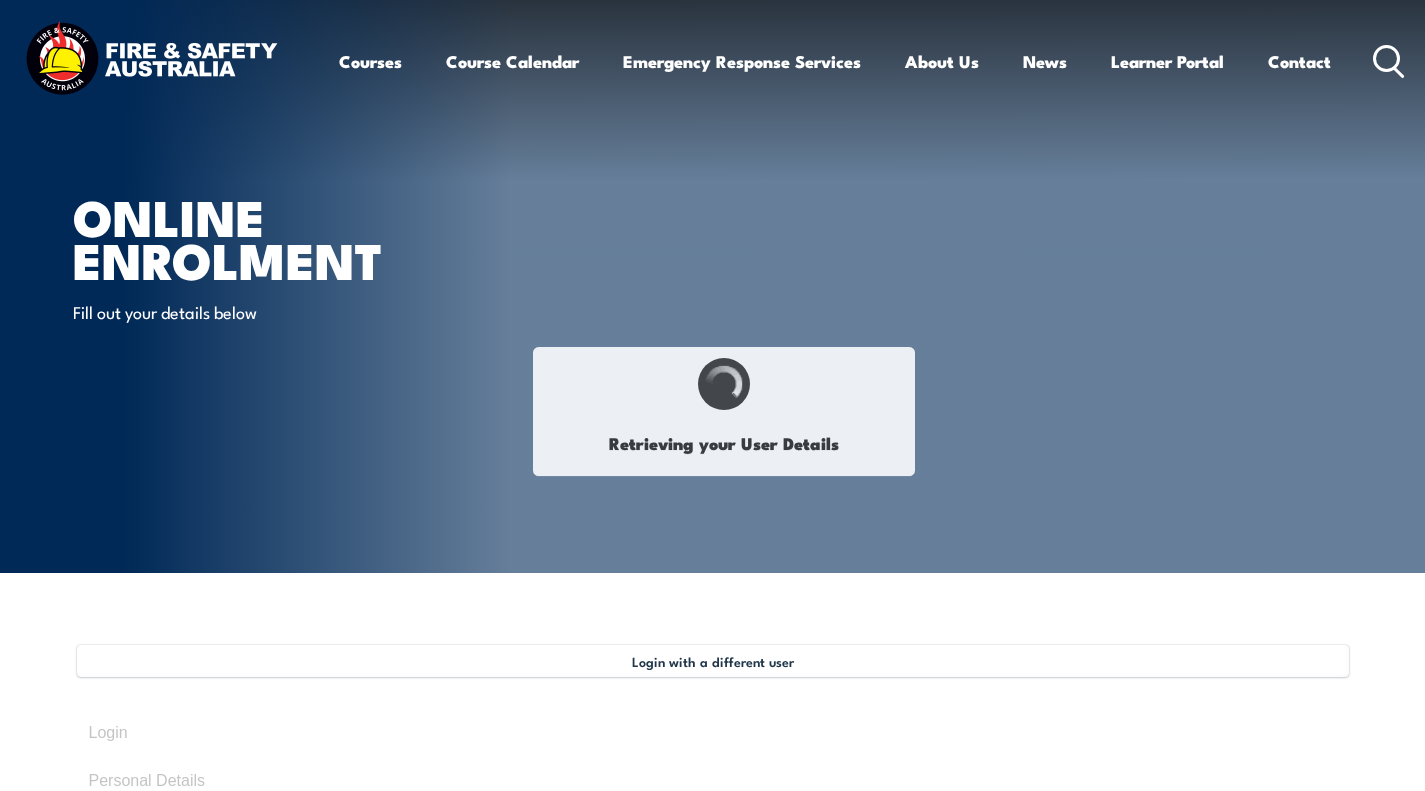 type on "[PERSON_NAME]" 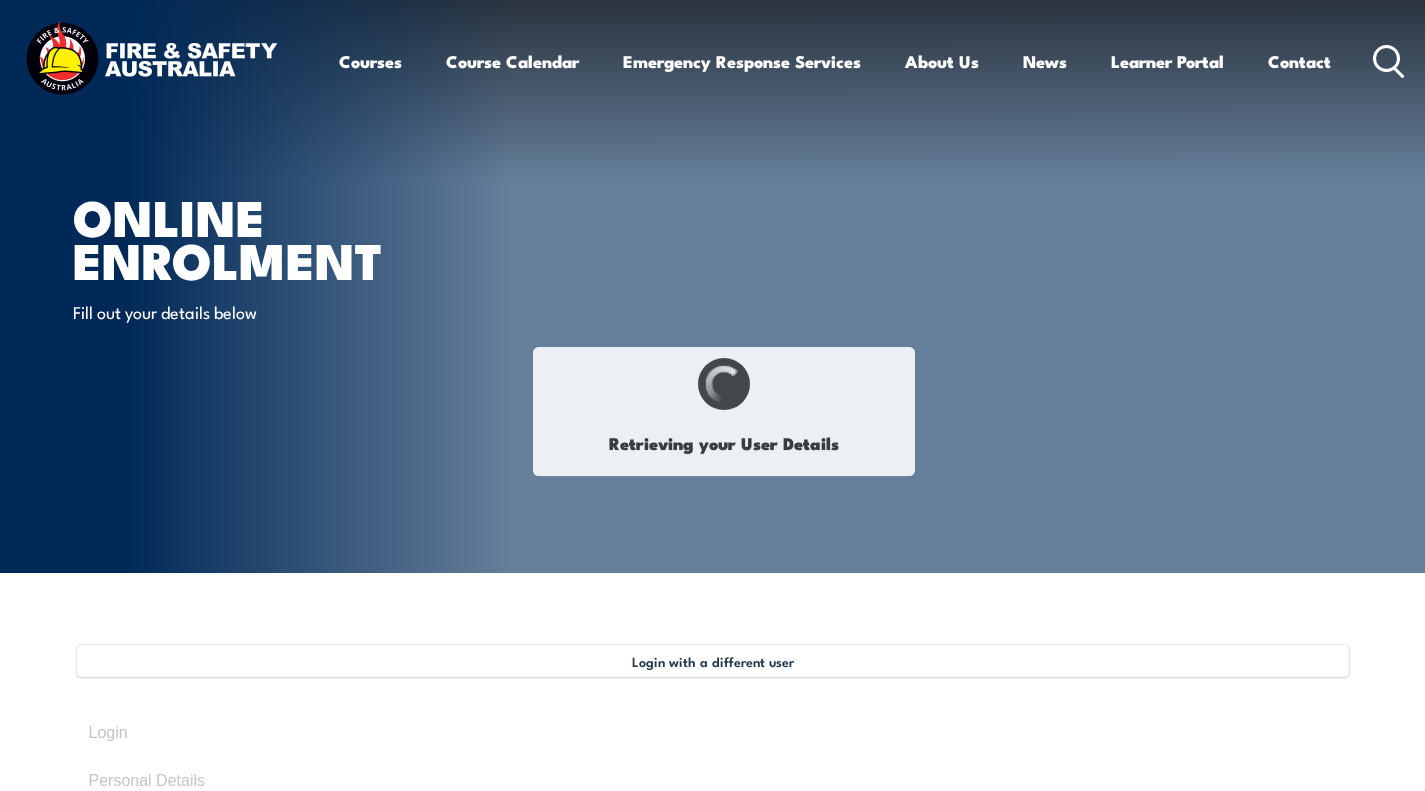 type on "[DATE]" 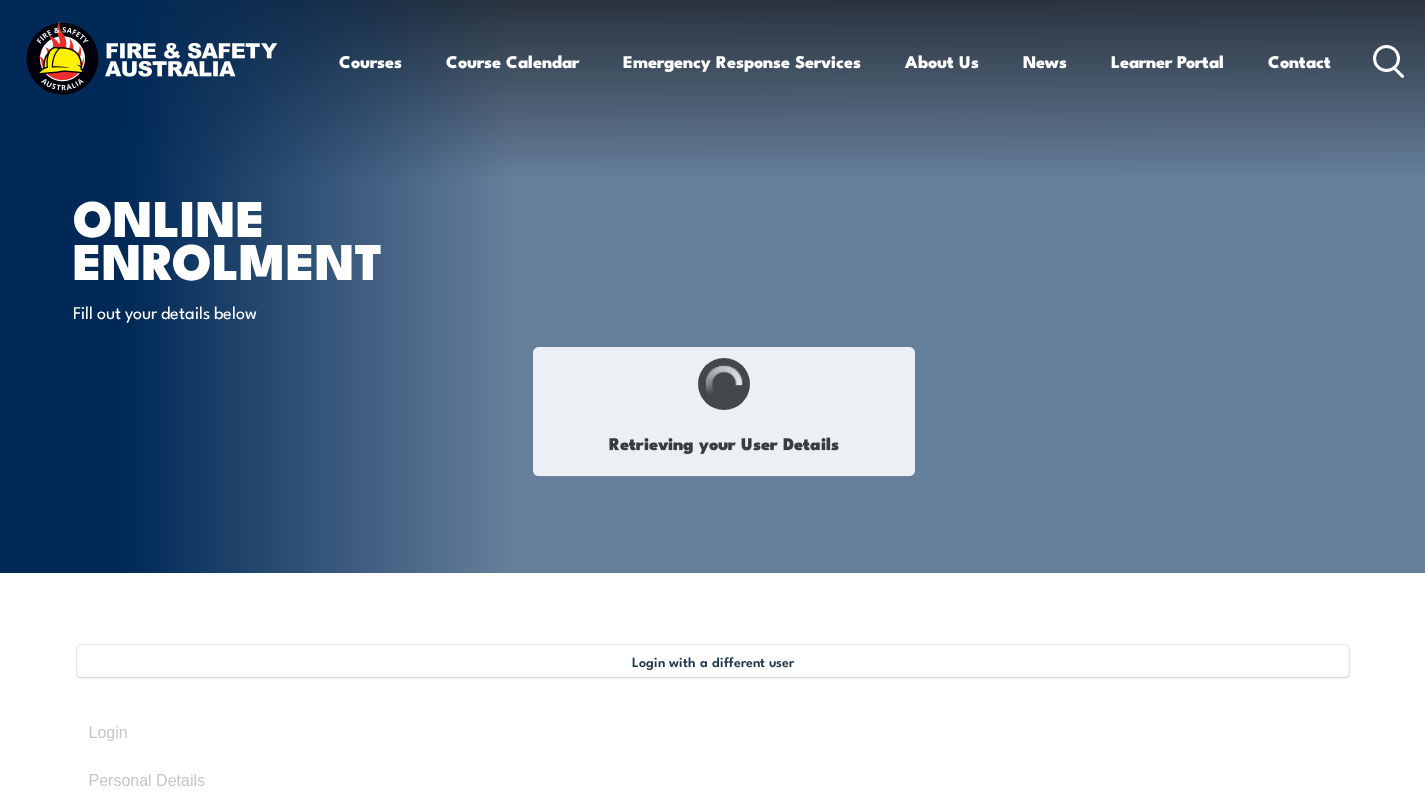 select on "F" 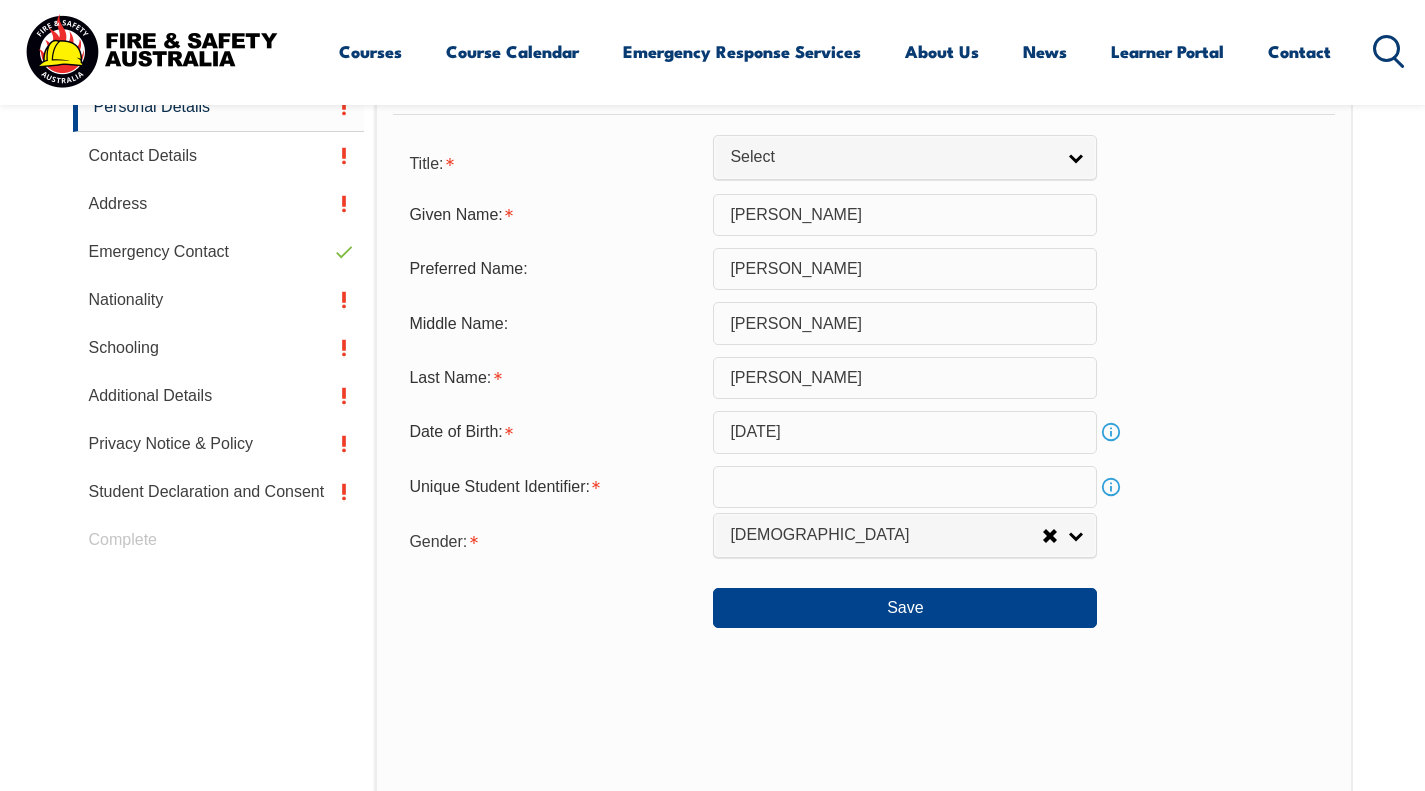 scroll, scrollTop: 677, scrollLeft: 0, axis: vertical 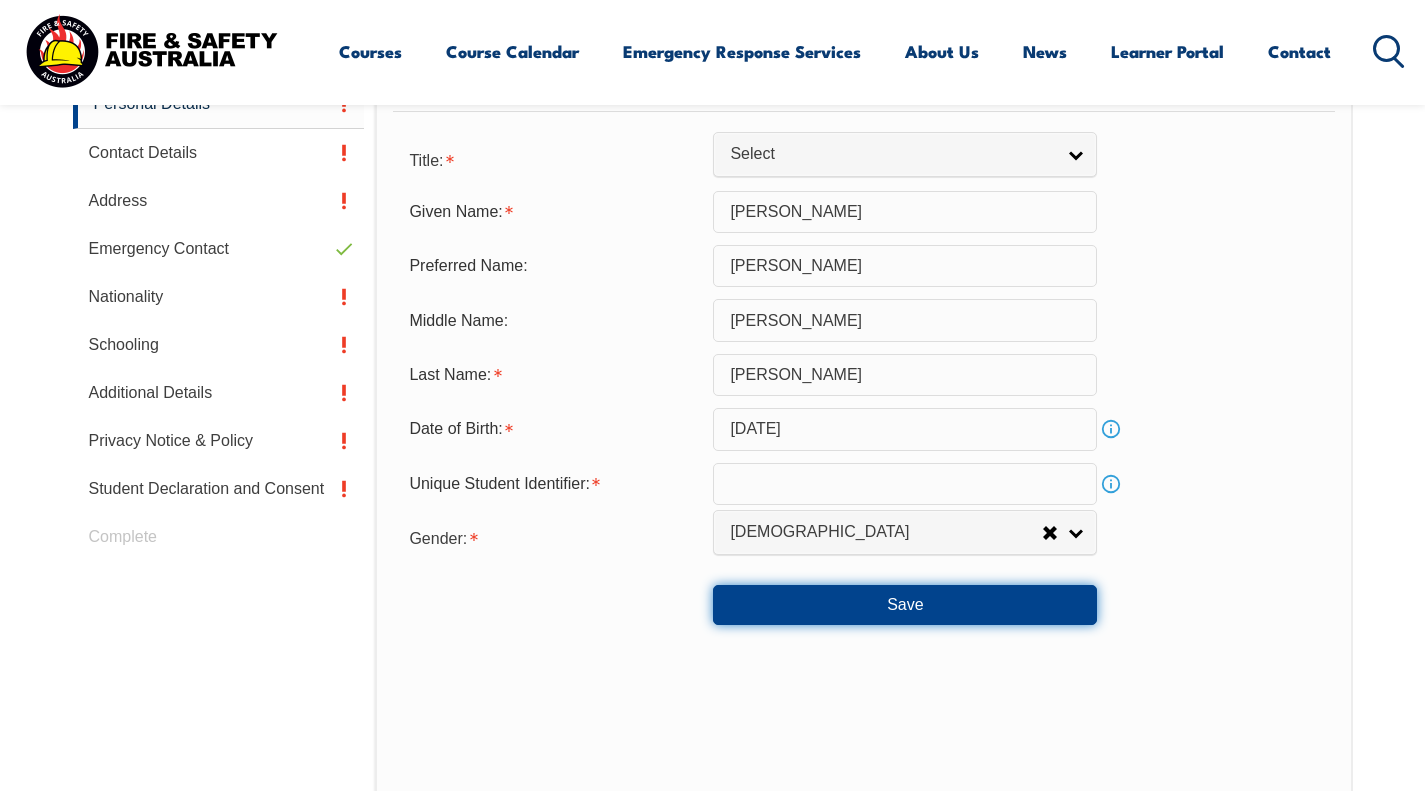 click on "Save" at bounding box center (905, 605) 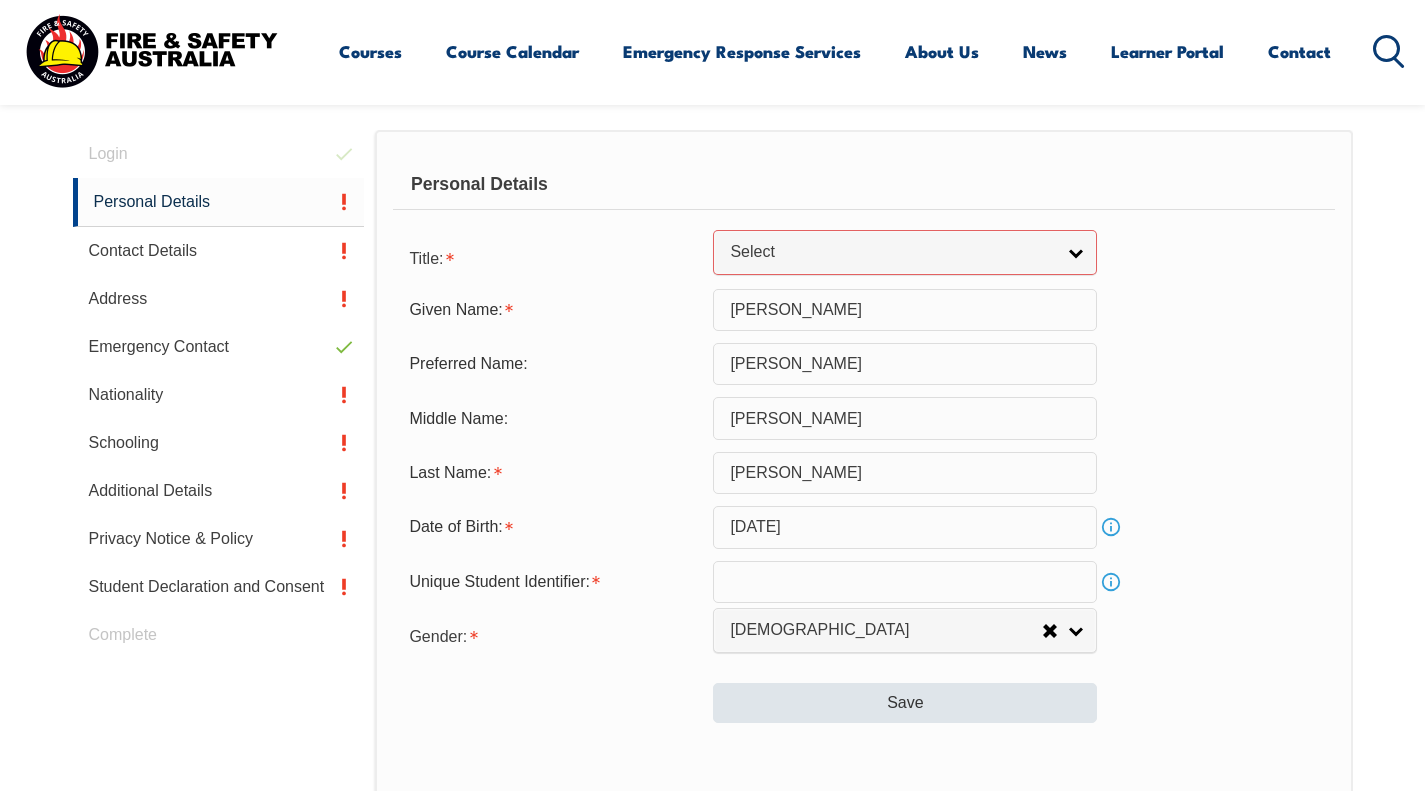 scroll, scrollTop: 586, scrollLeft: 0, axis: vertical 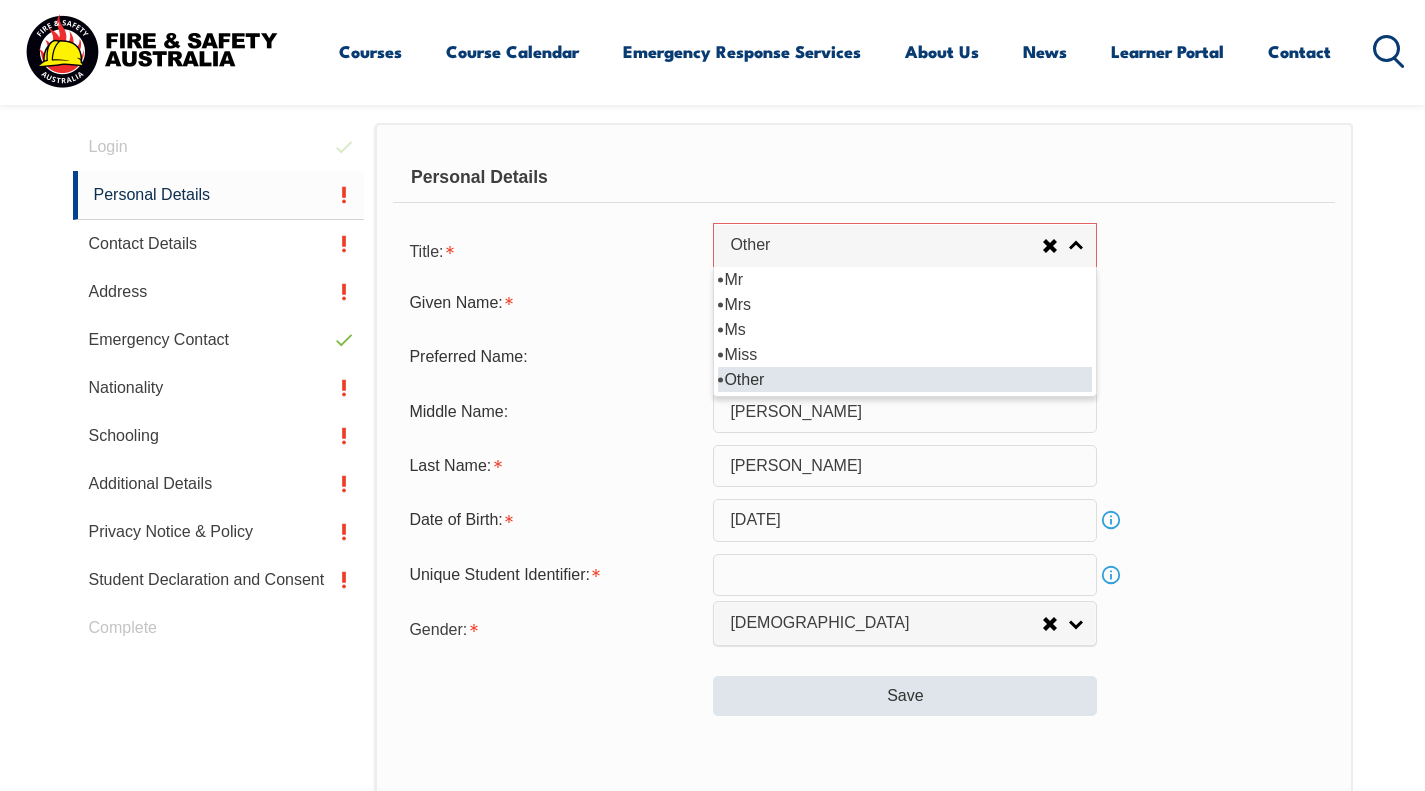 select on "Miss" 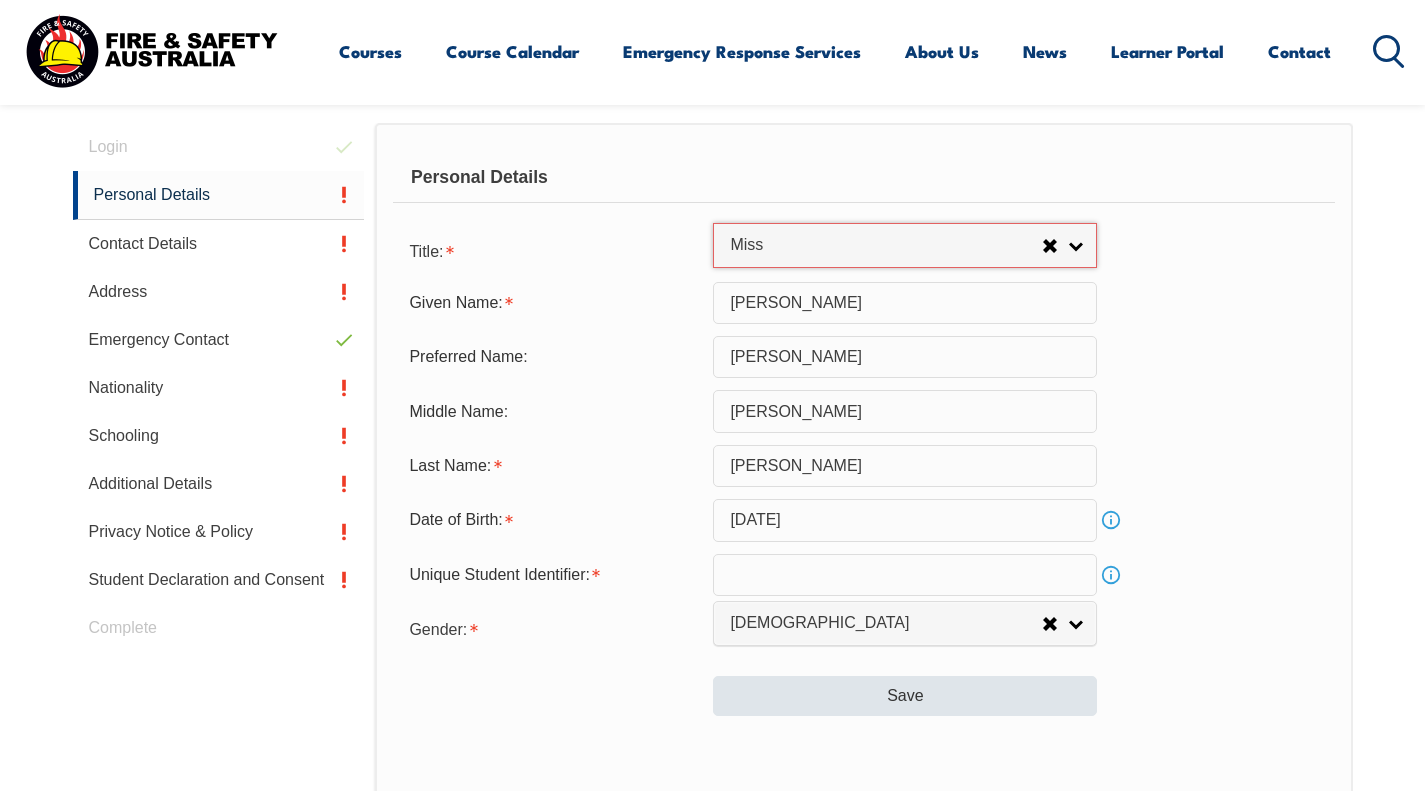 click on "Save" at bounding box center (905, 696) 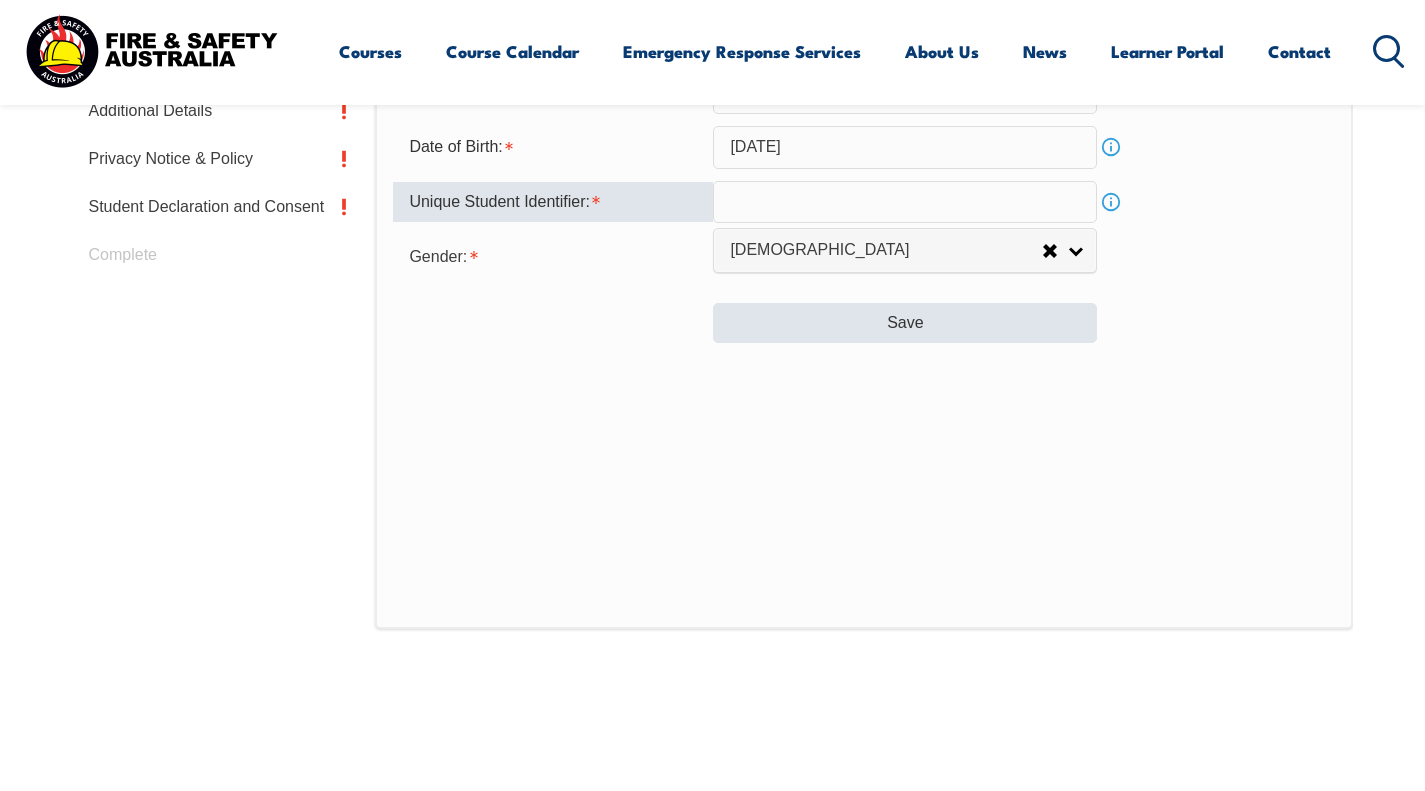scroll, scrollTop: 875, scrollLeft: 0, axis: vertical 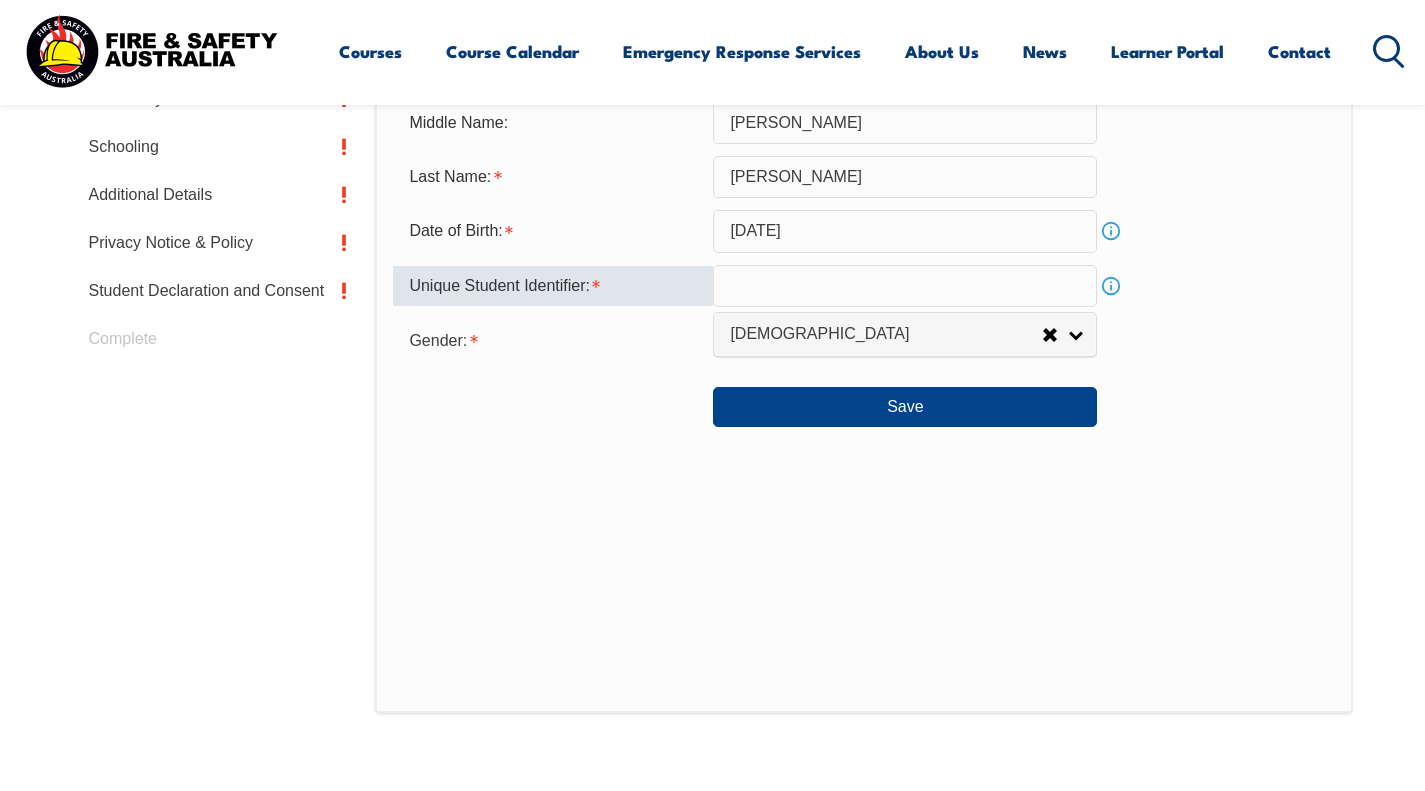 click at bounding box center (905, 286) 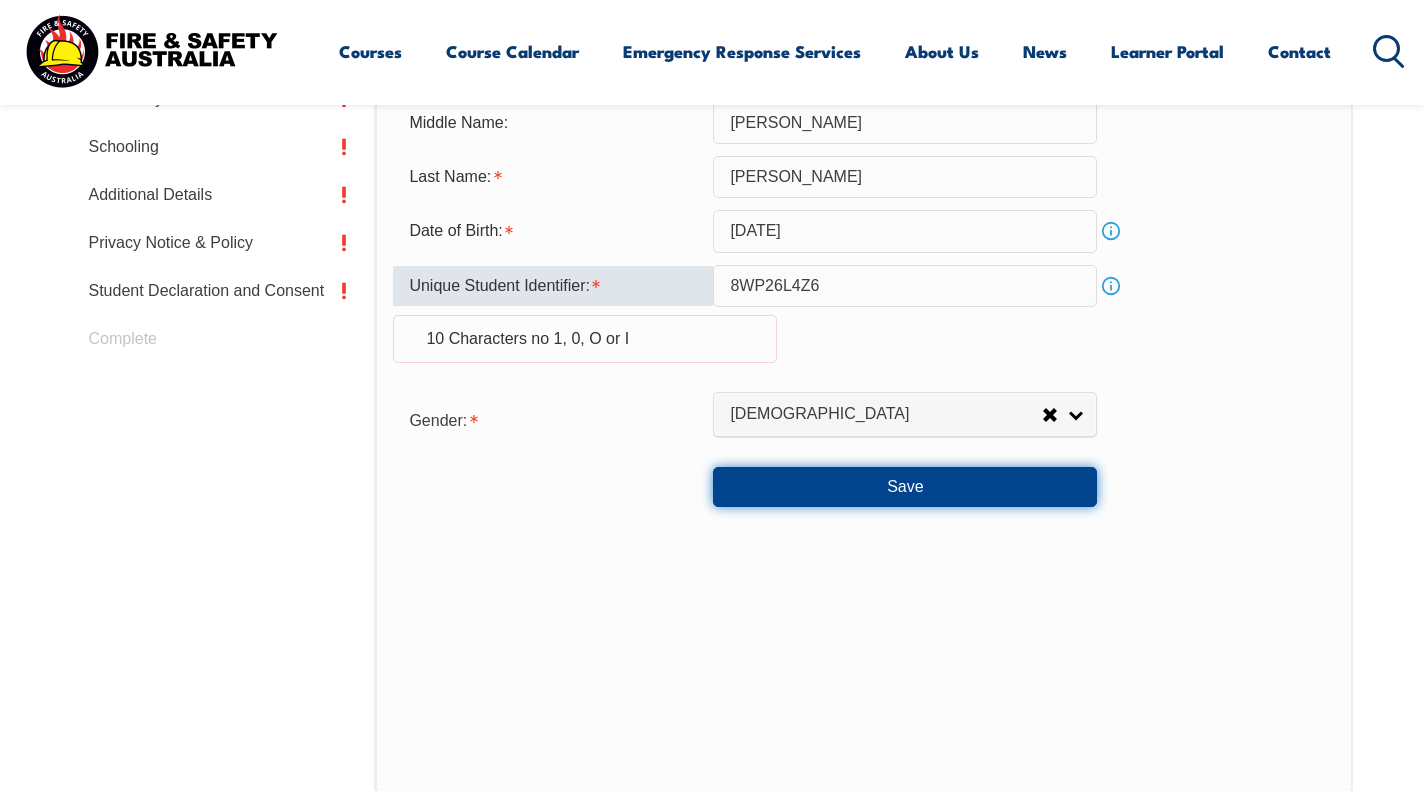 click on "Save" at bounding box center (905, 487) 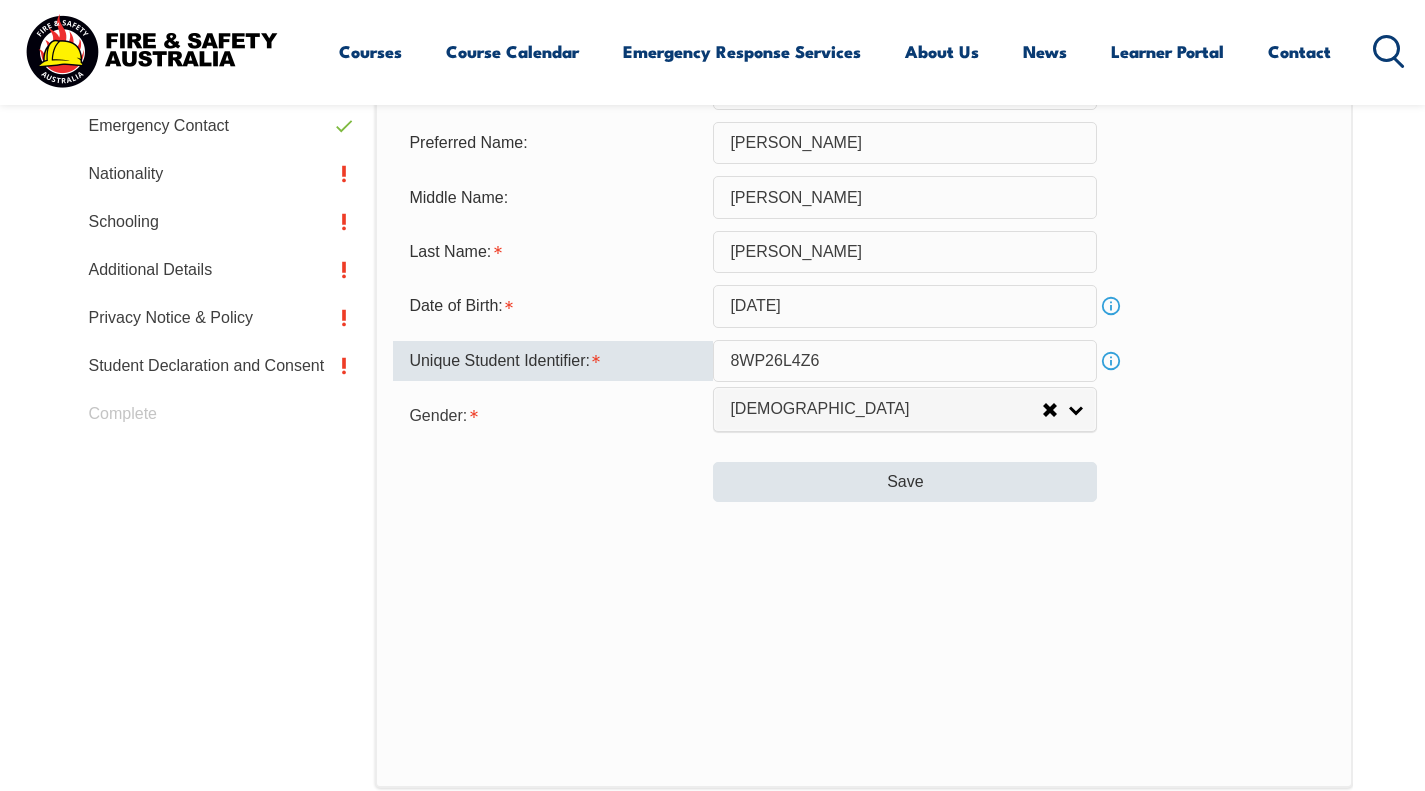 scroll, scrollTop: 797, scrollLeft: 0, axis: vertical 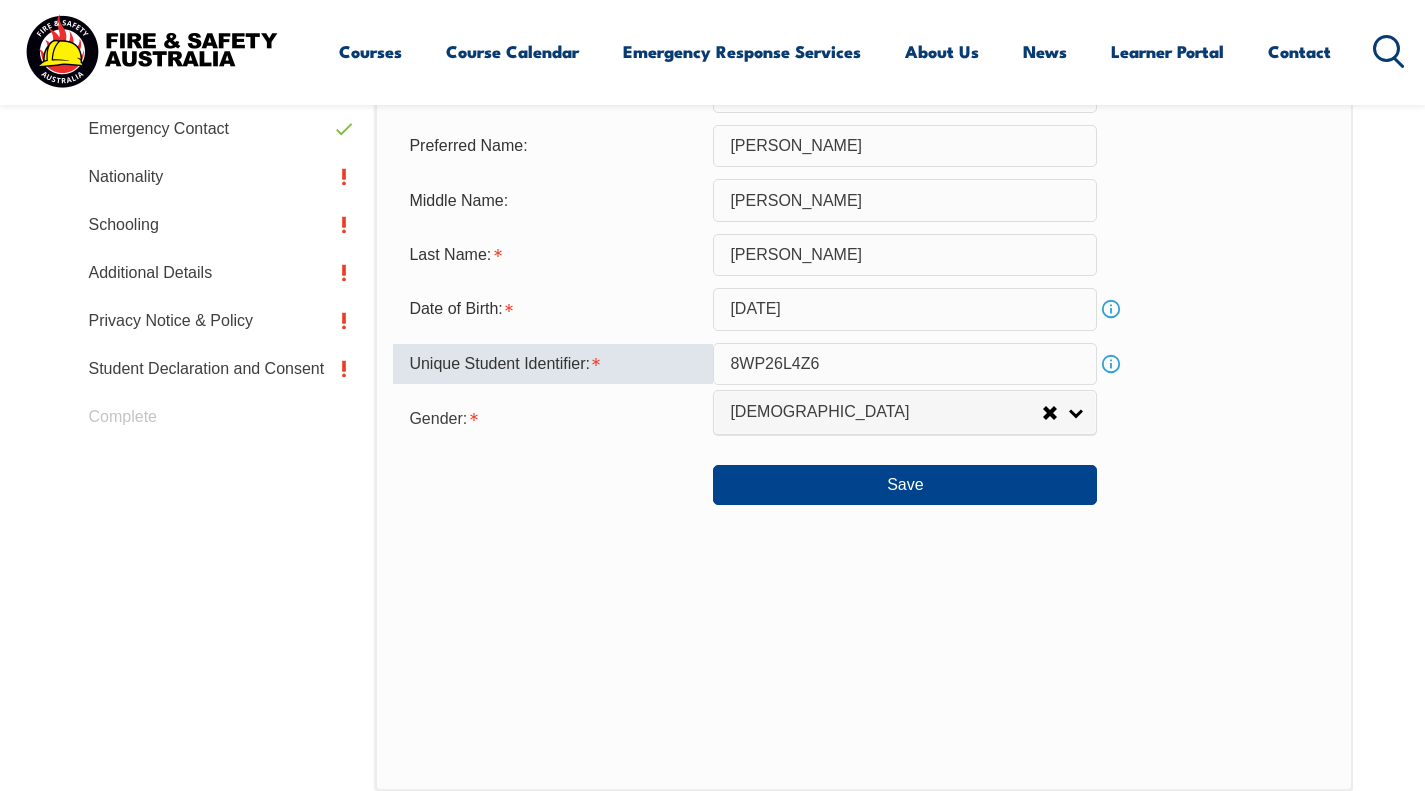 click on "8WP26L4Z6" at bounding box center [905, 364] 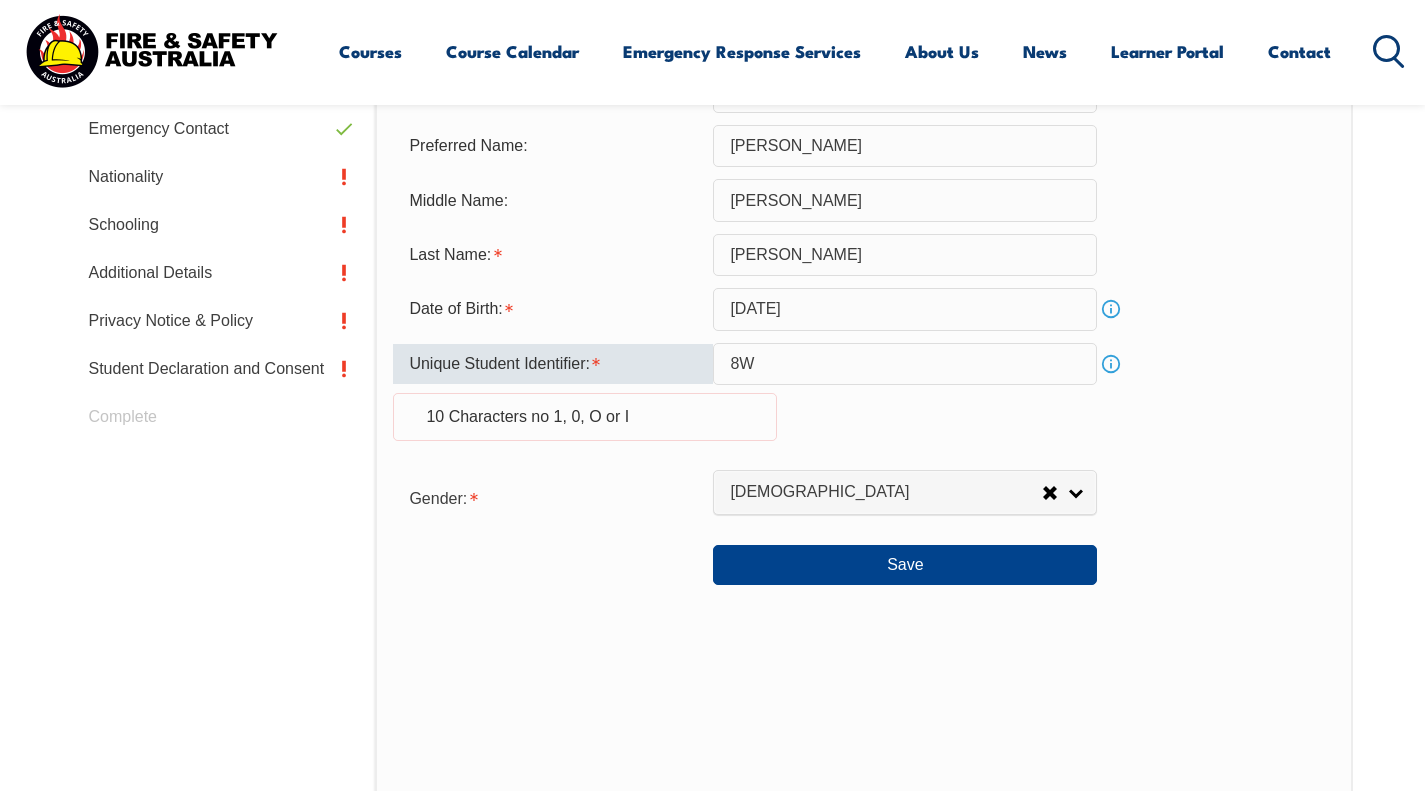 type on "8" 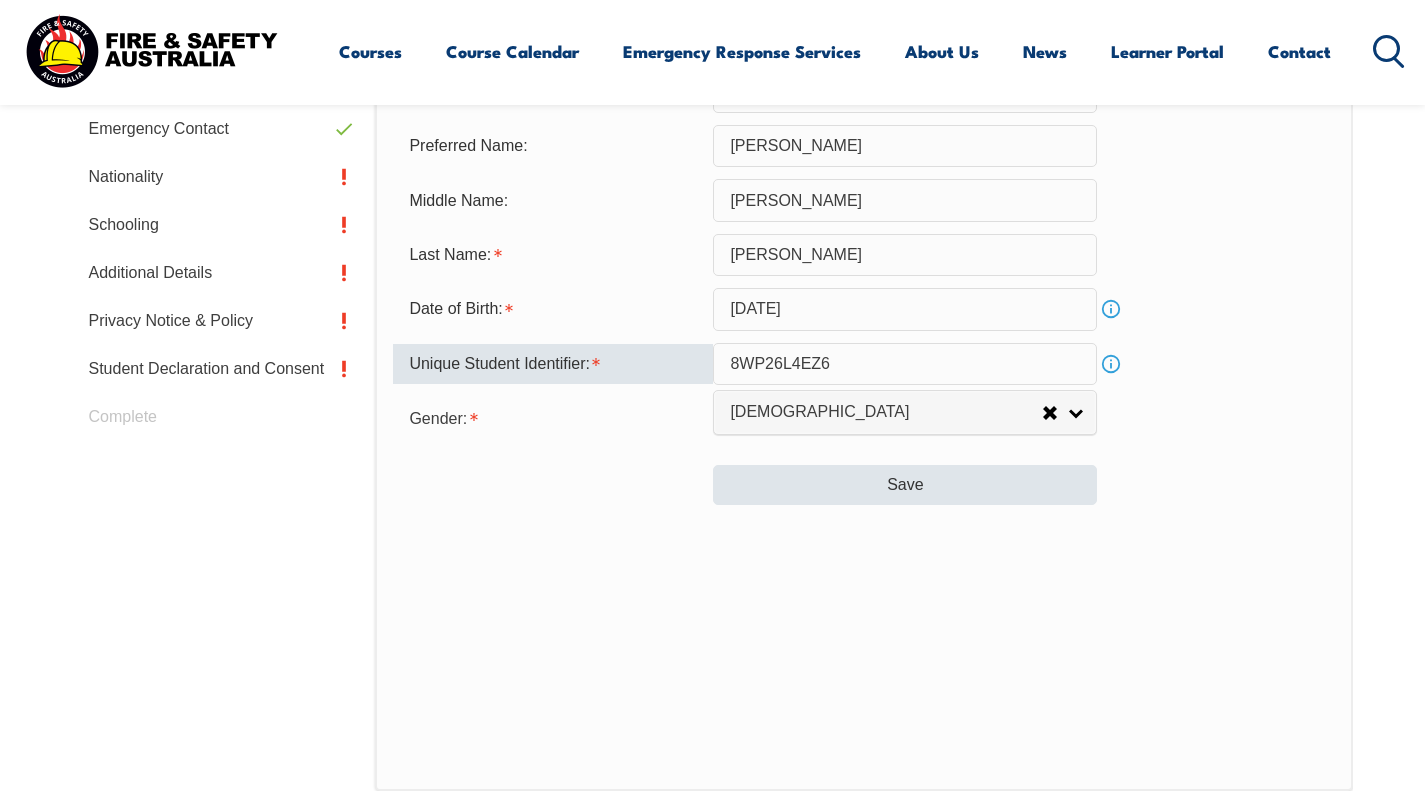 type on "8WP26L4EZ6" 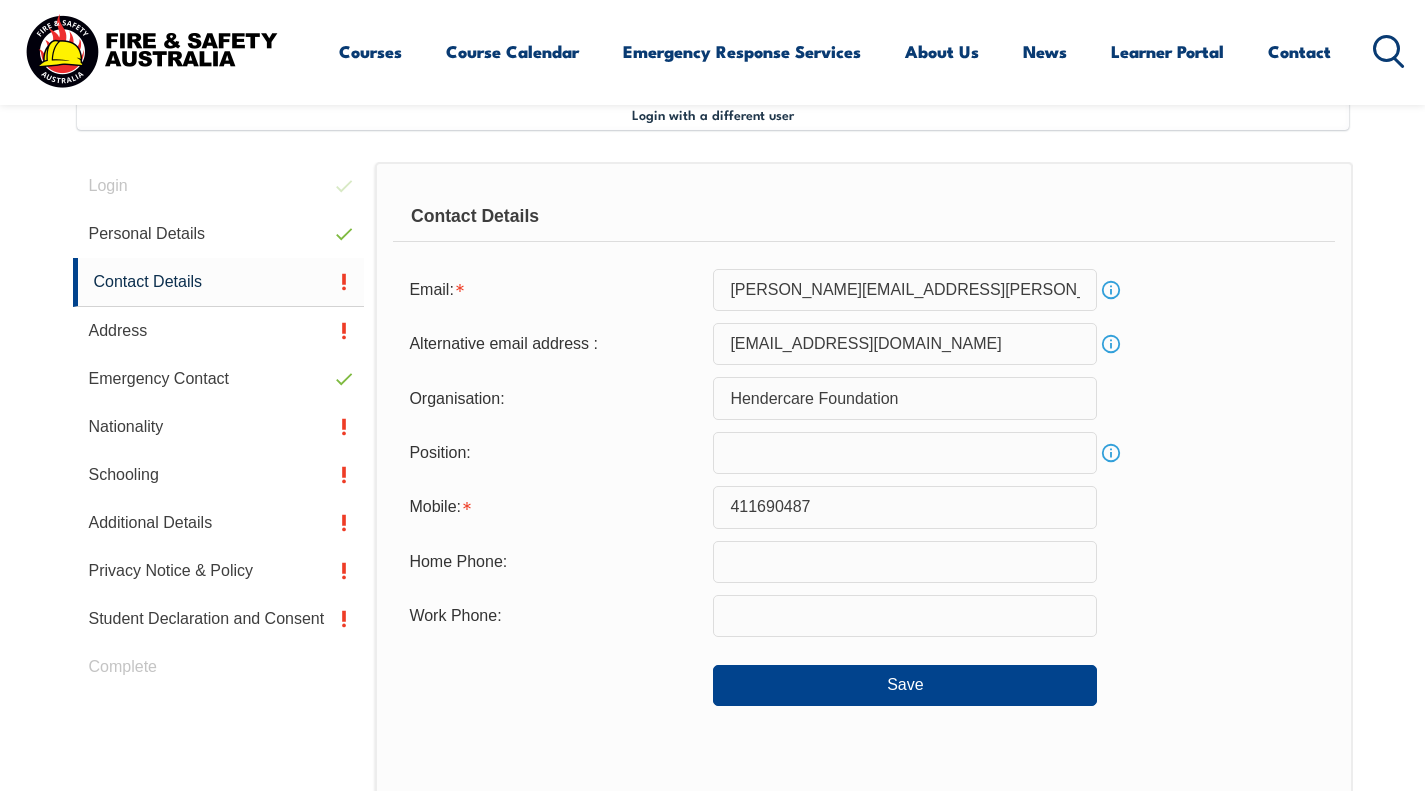 scroll, scrollTop: 545, scrollLeft: 0, axis: vertical 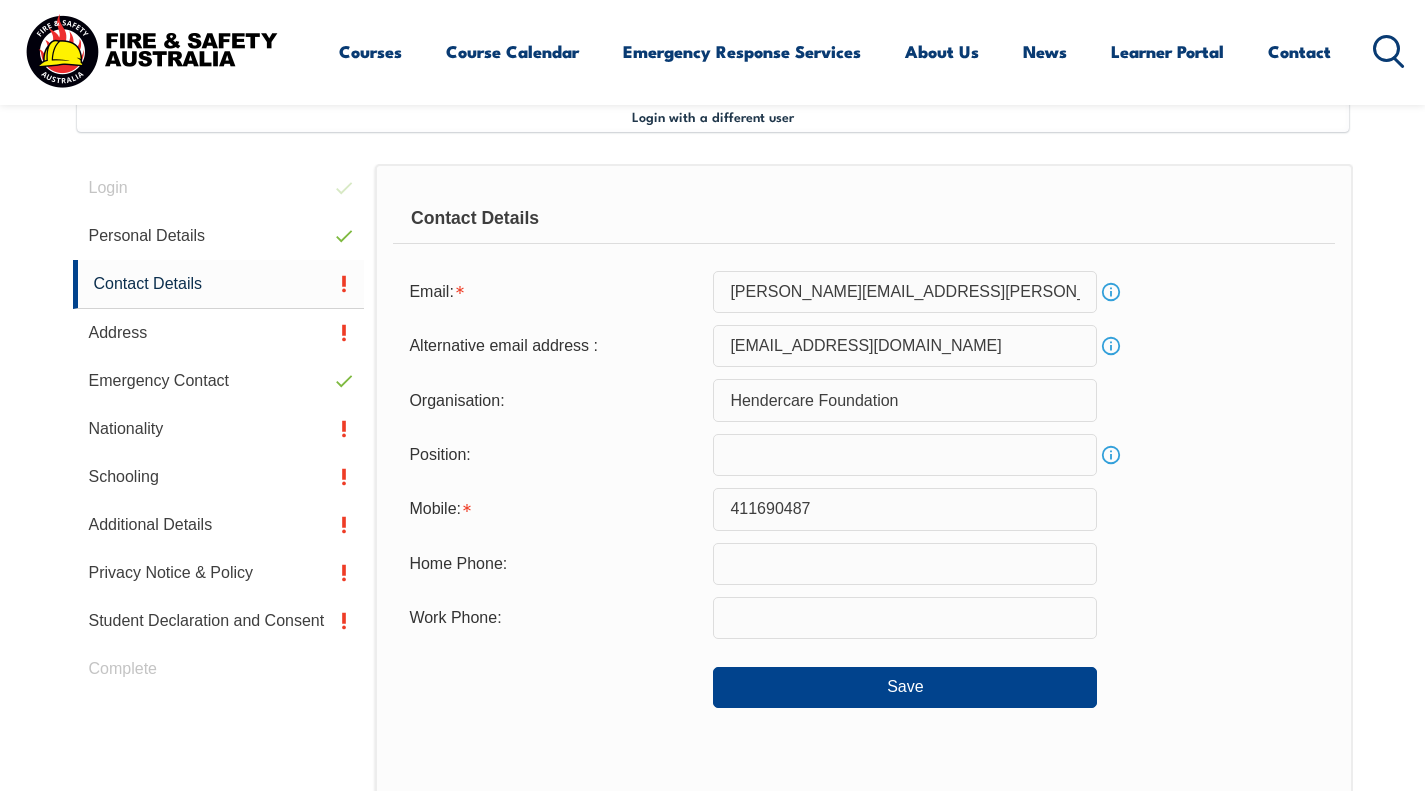 click at bounding box center (905, 455) 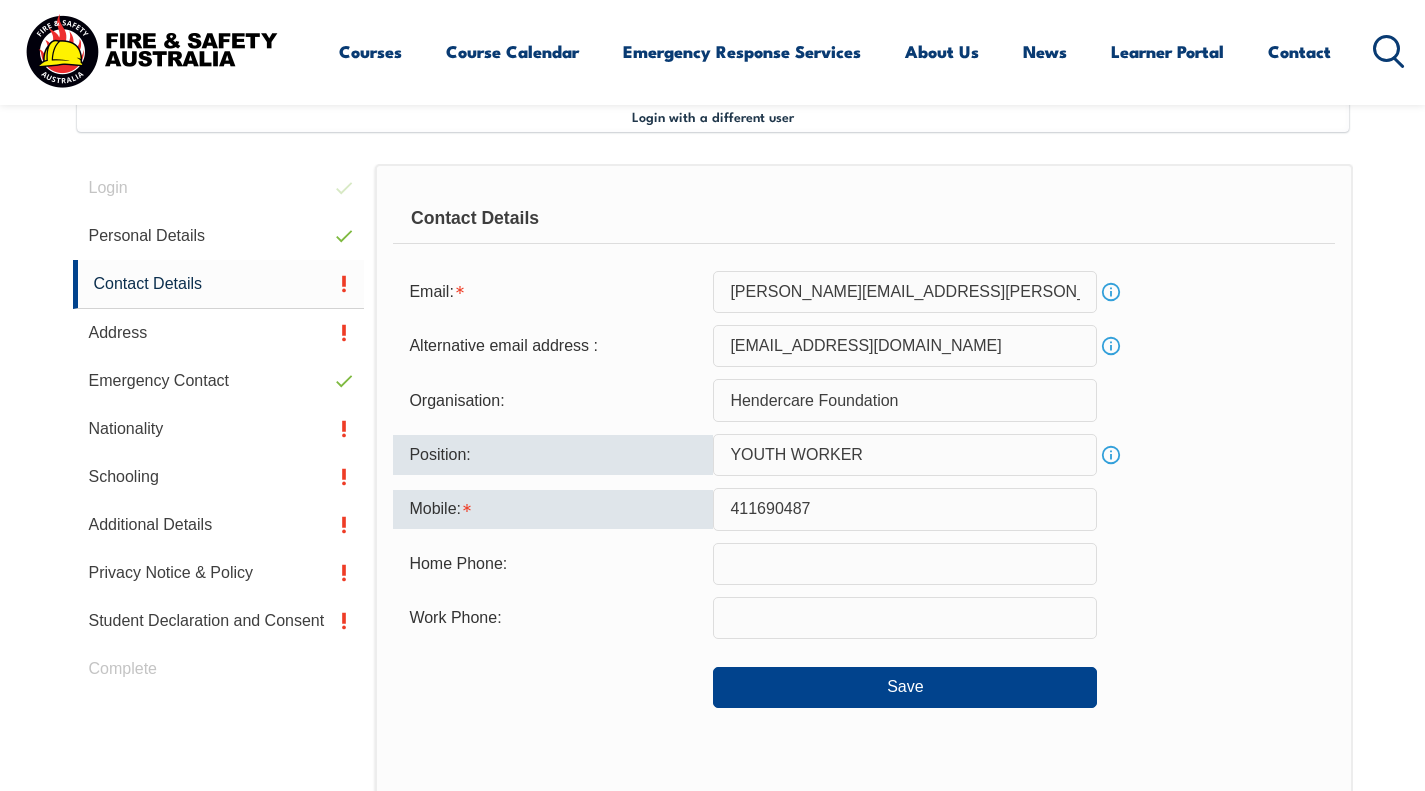 type on "YOUTH WORKER" 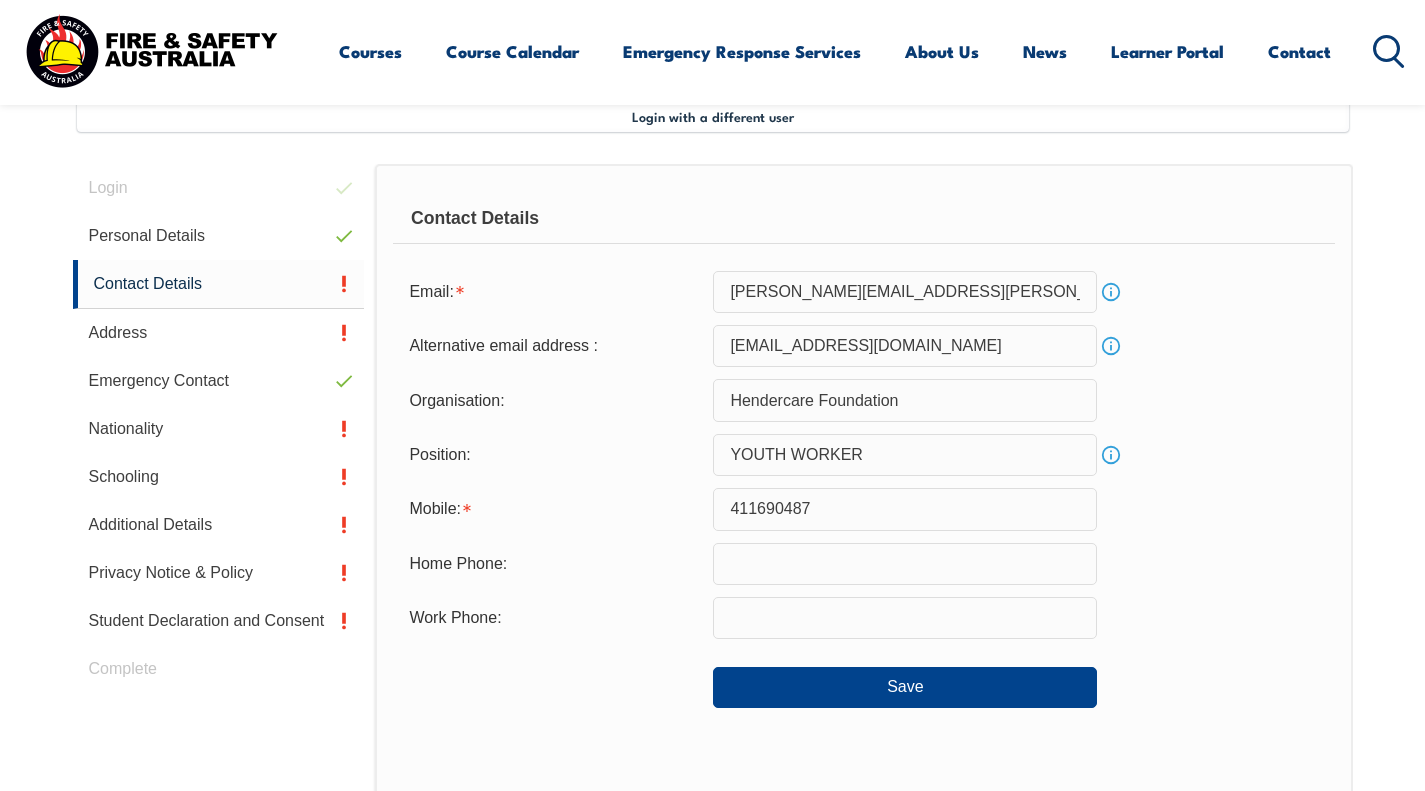 click on "411690487" at bounding box center (905, 509) 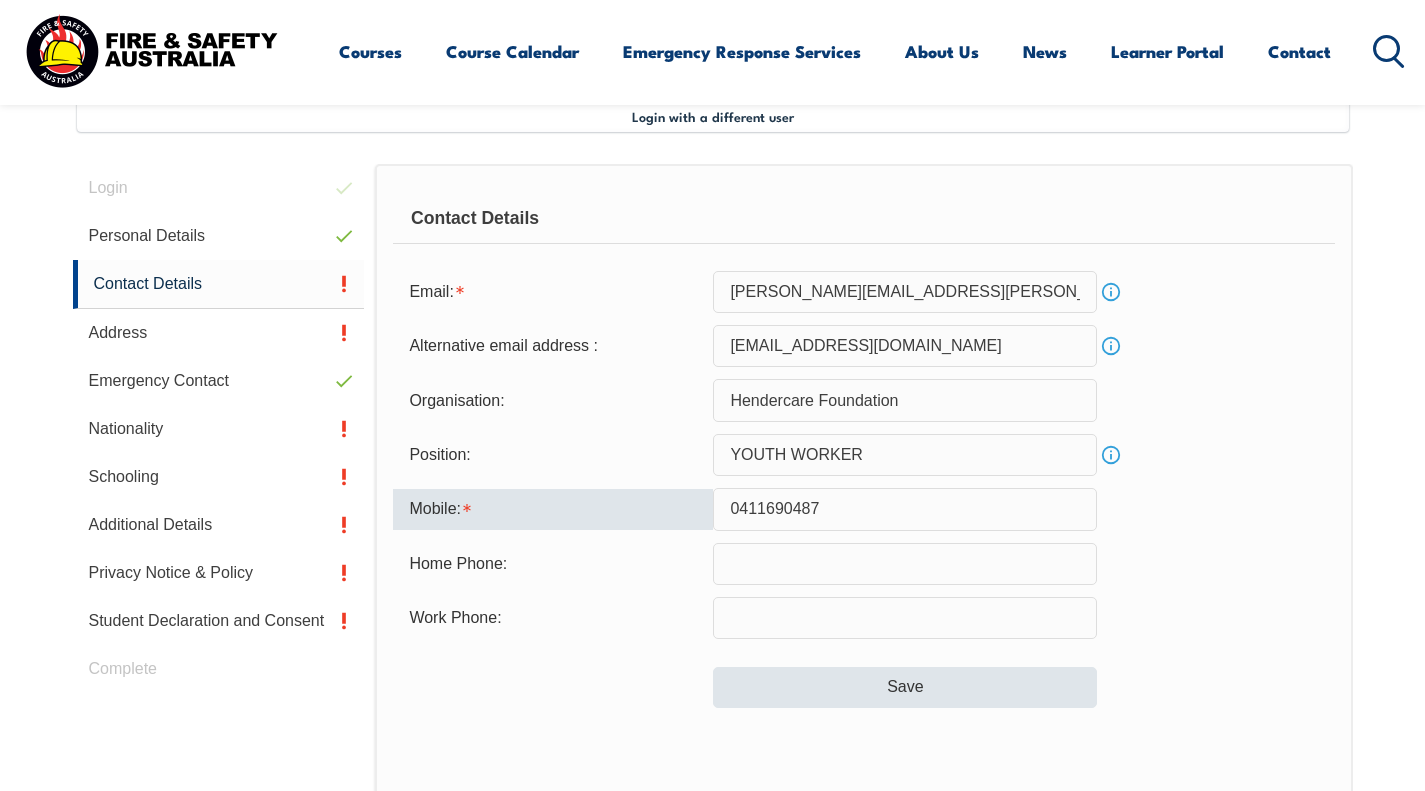 type on "0411690487" 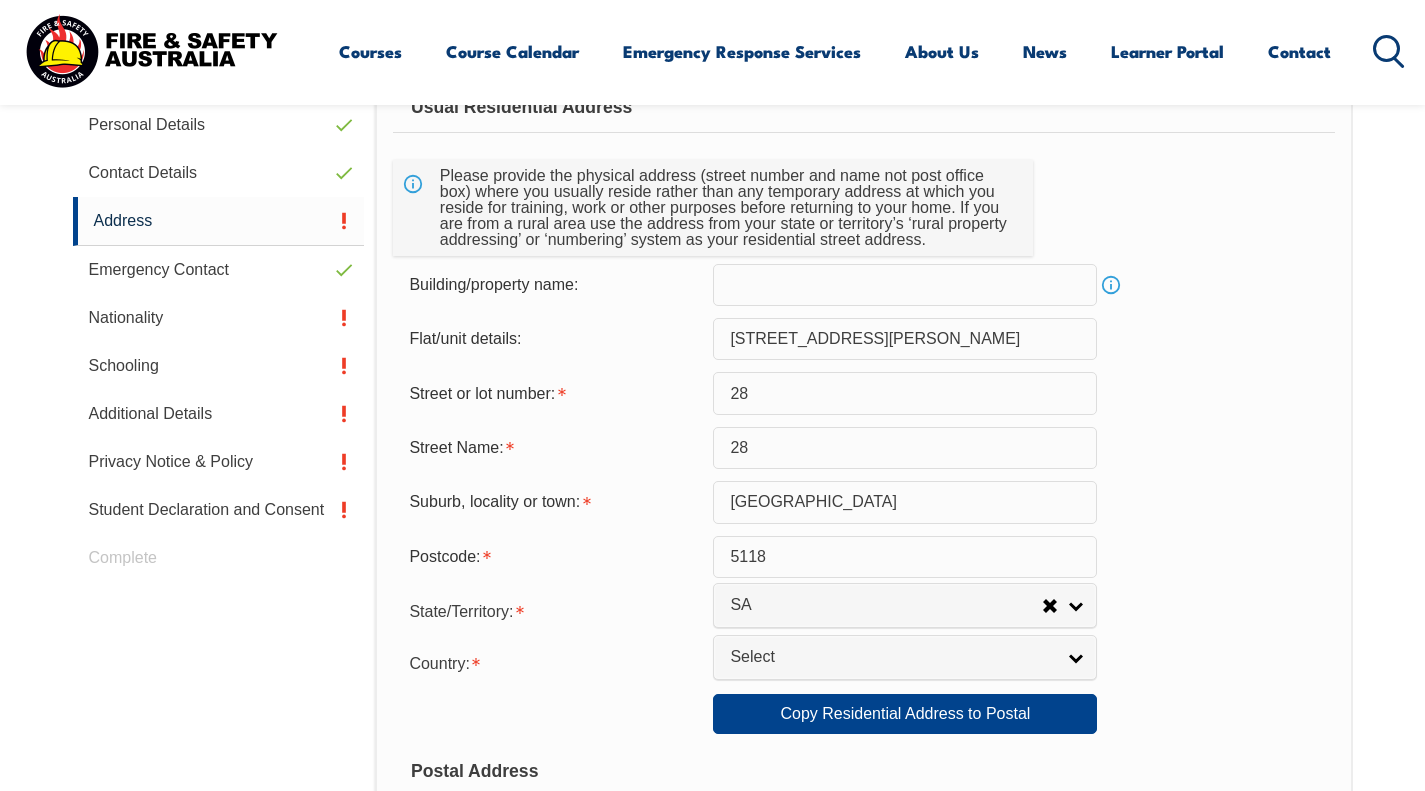 scroll, scrollTop: 657, scrollLeft: 0, axis: vertical 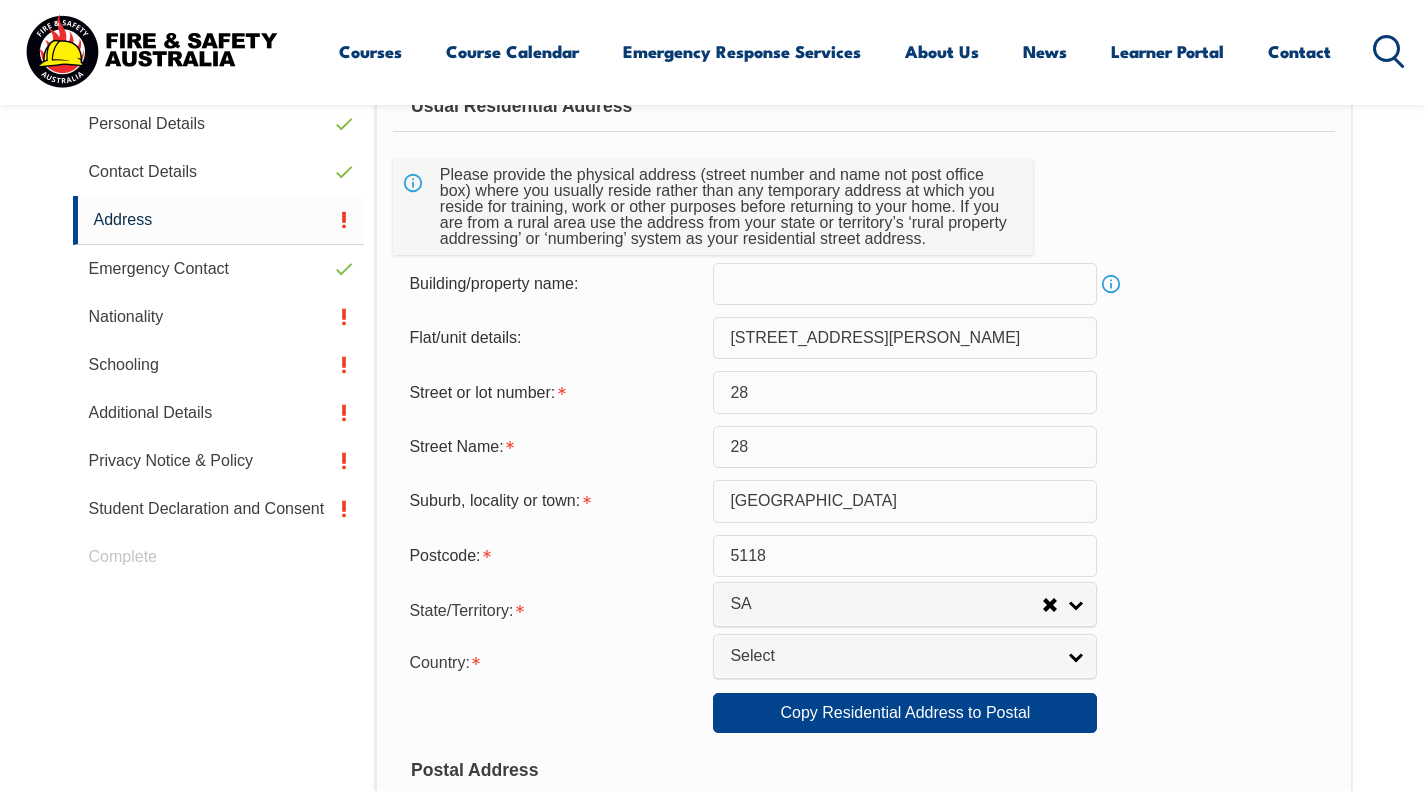 click at bounding box center (905, 284) 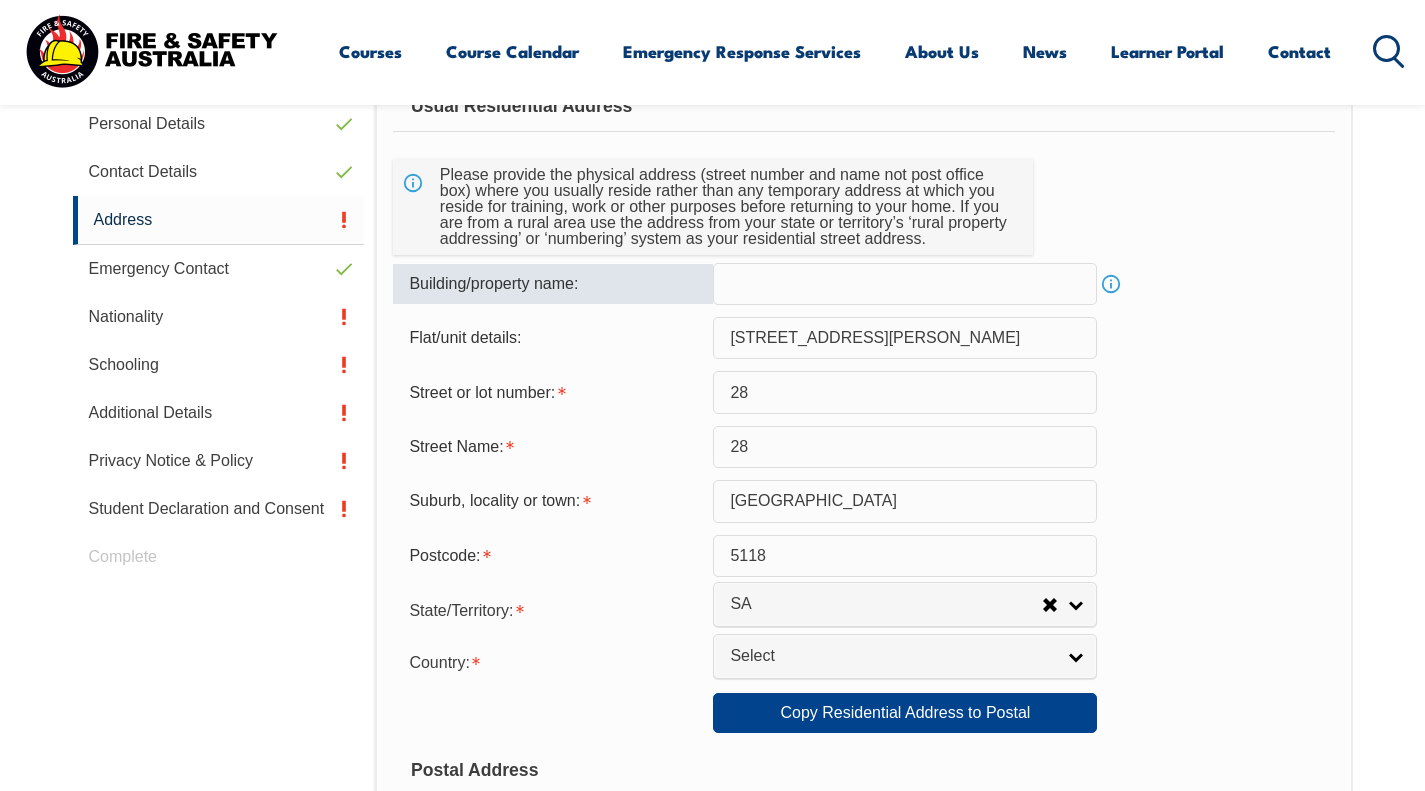 type on "[STREET_ADDRESS][PERSON_NAME]" 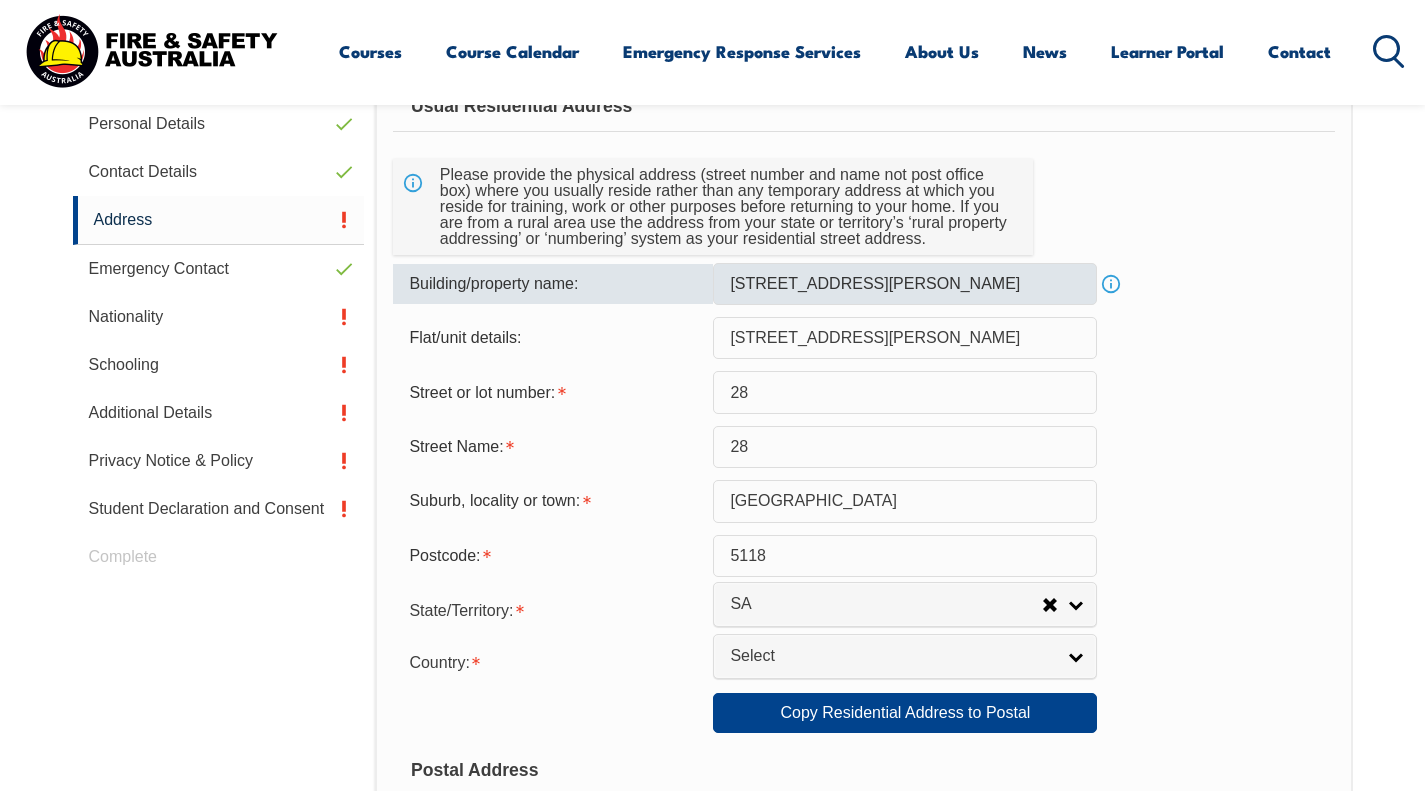 type on "[PERSON_NAME][GEOGRAPHIC_DATA]" 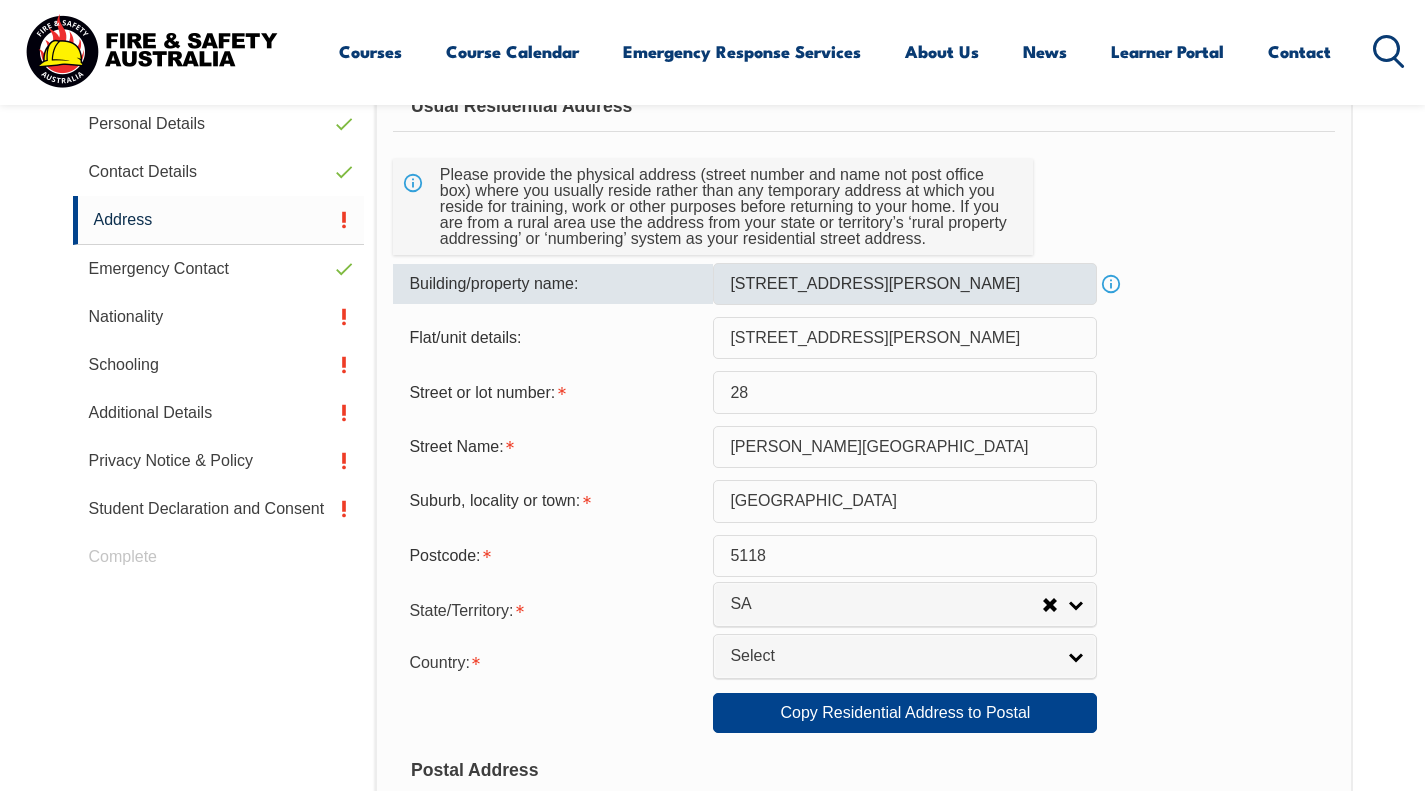 type on "SA" 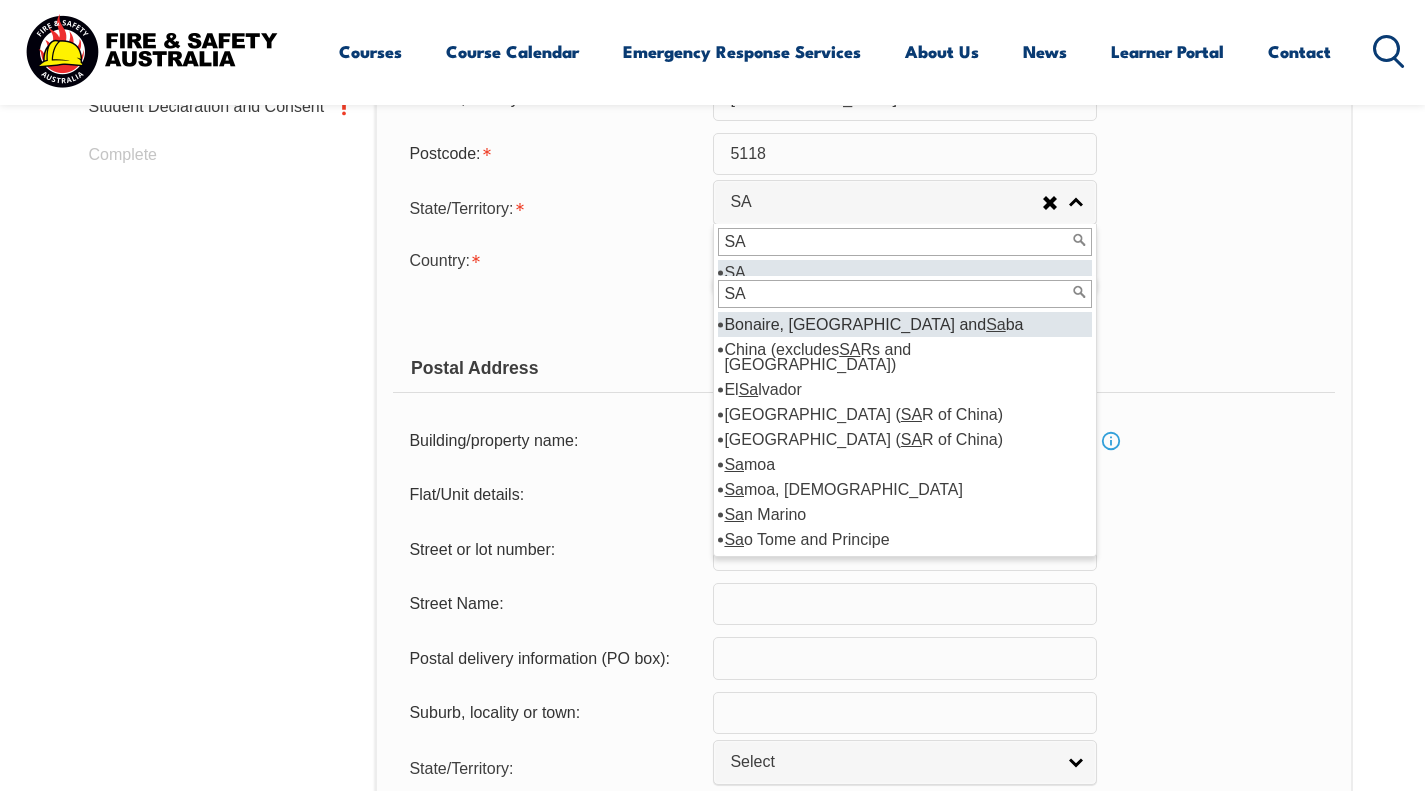 scroll, scrollTop: 1061, scrollLeft: 0, axis: vertical 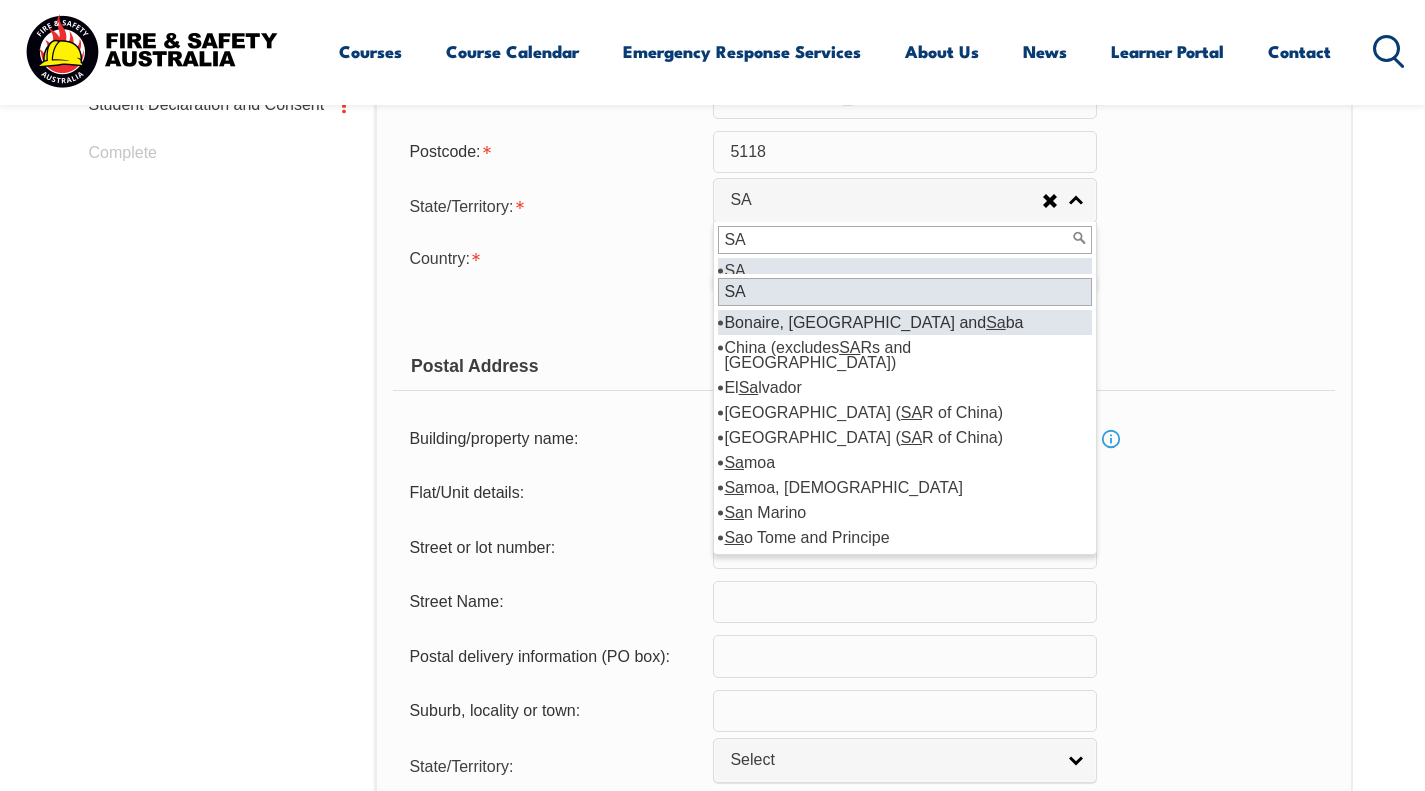 click on "SA" at bounding box center (905, 292) 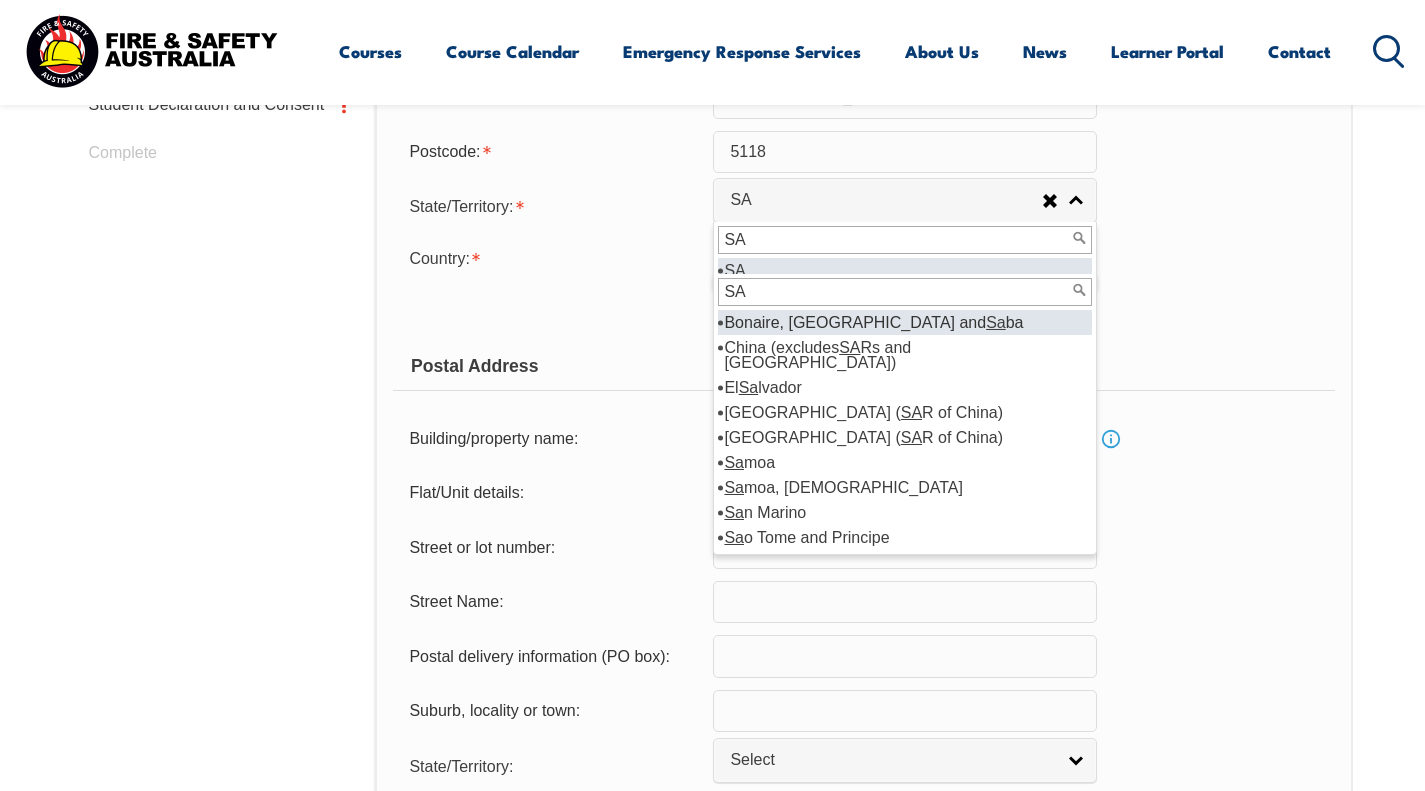 click on "Copy Residential Address to Postal: Copy Residential Address to Postal" at bounding box center [863, 309] 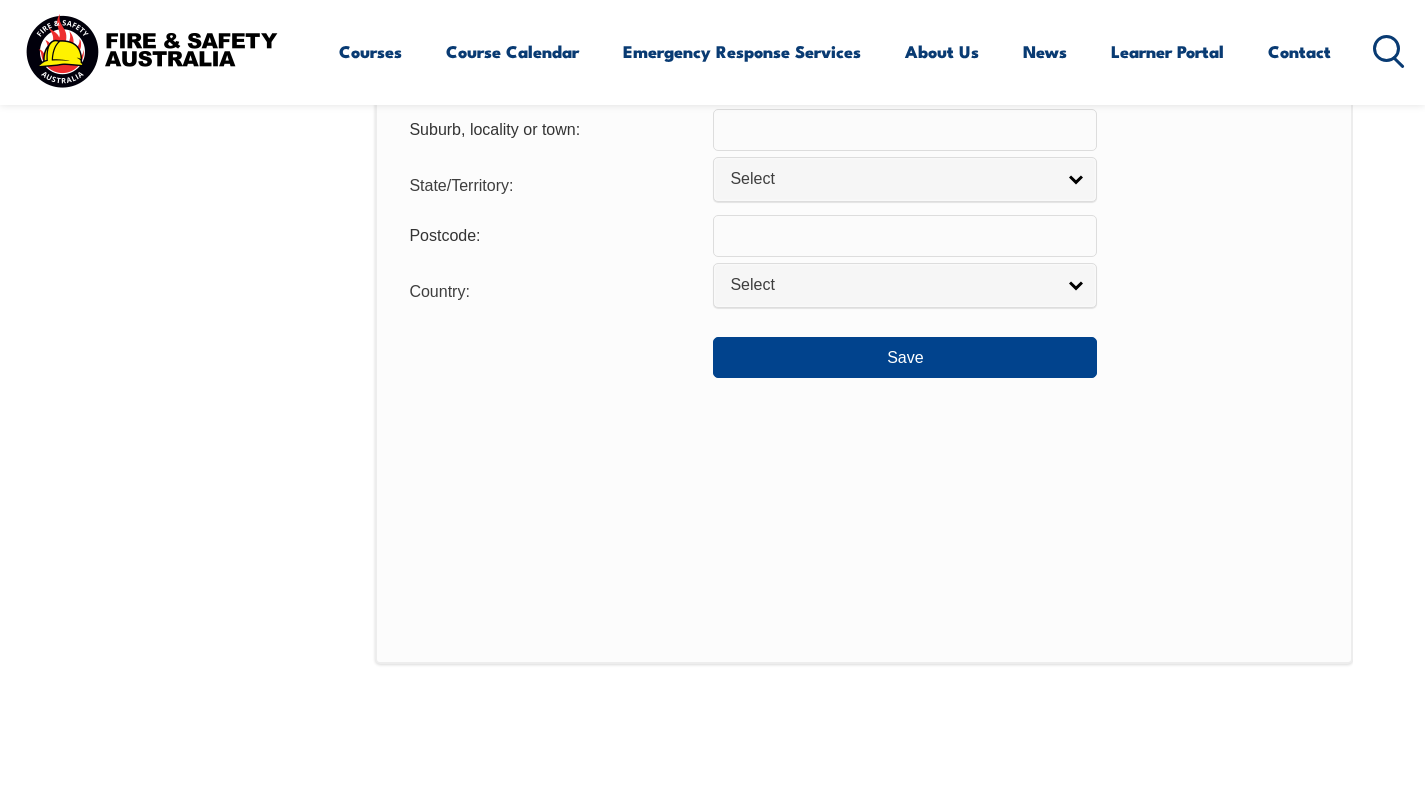 scroll, scrollTop: 1648, scrollLeft: 0, axis: vertical 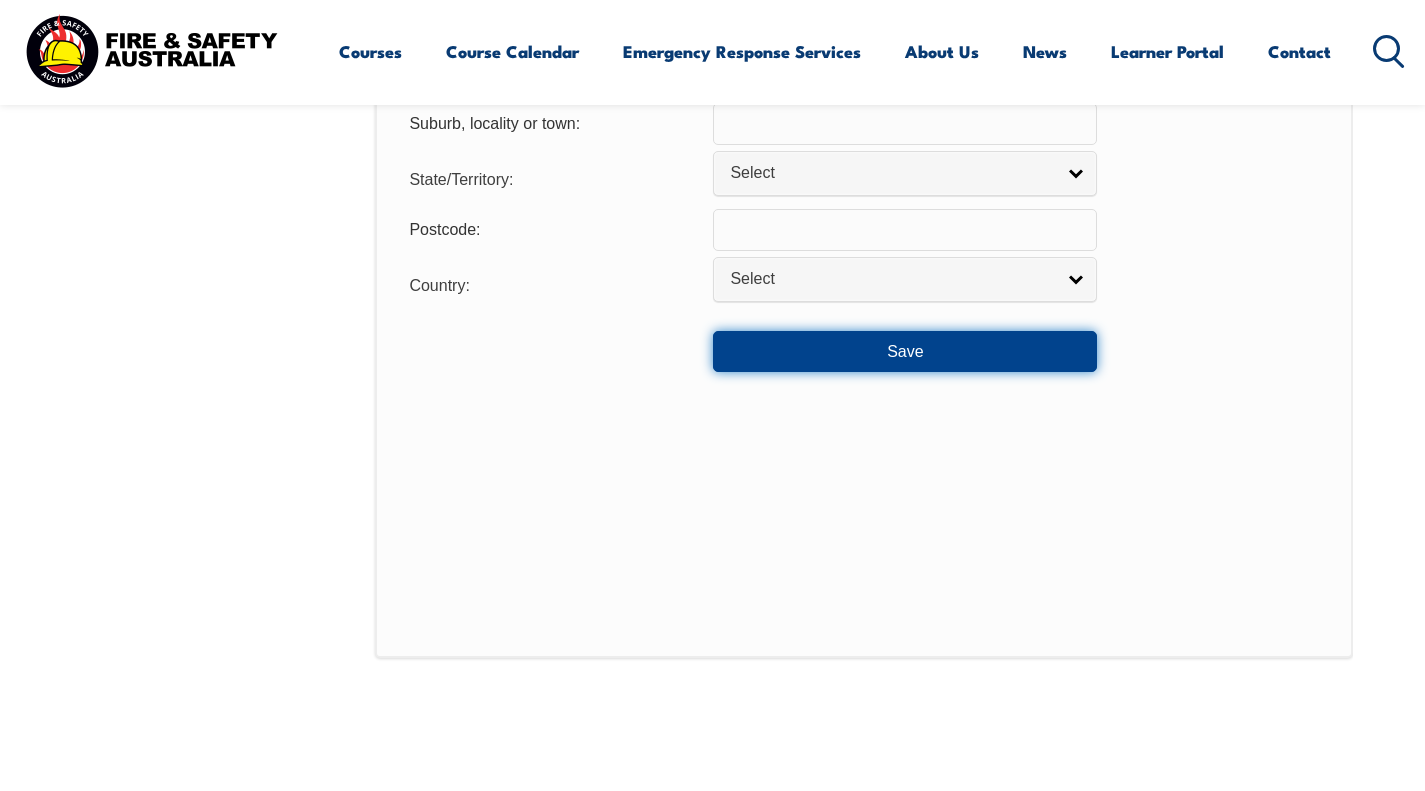 click on "Save" at bounding box center (905, 351) 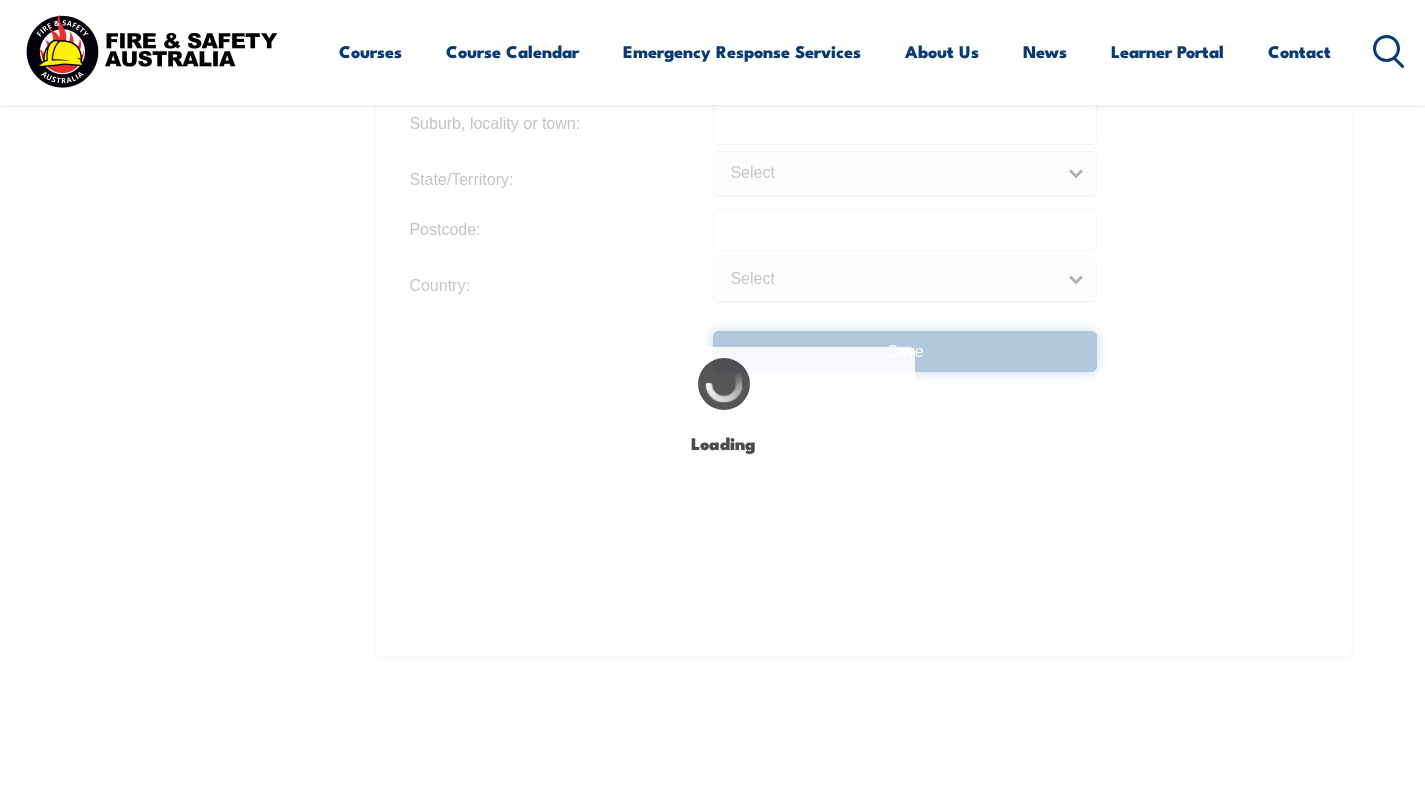 type 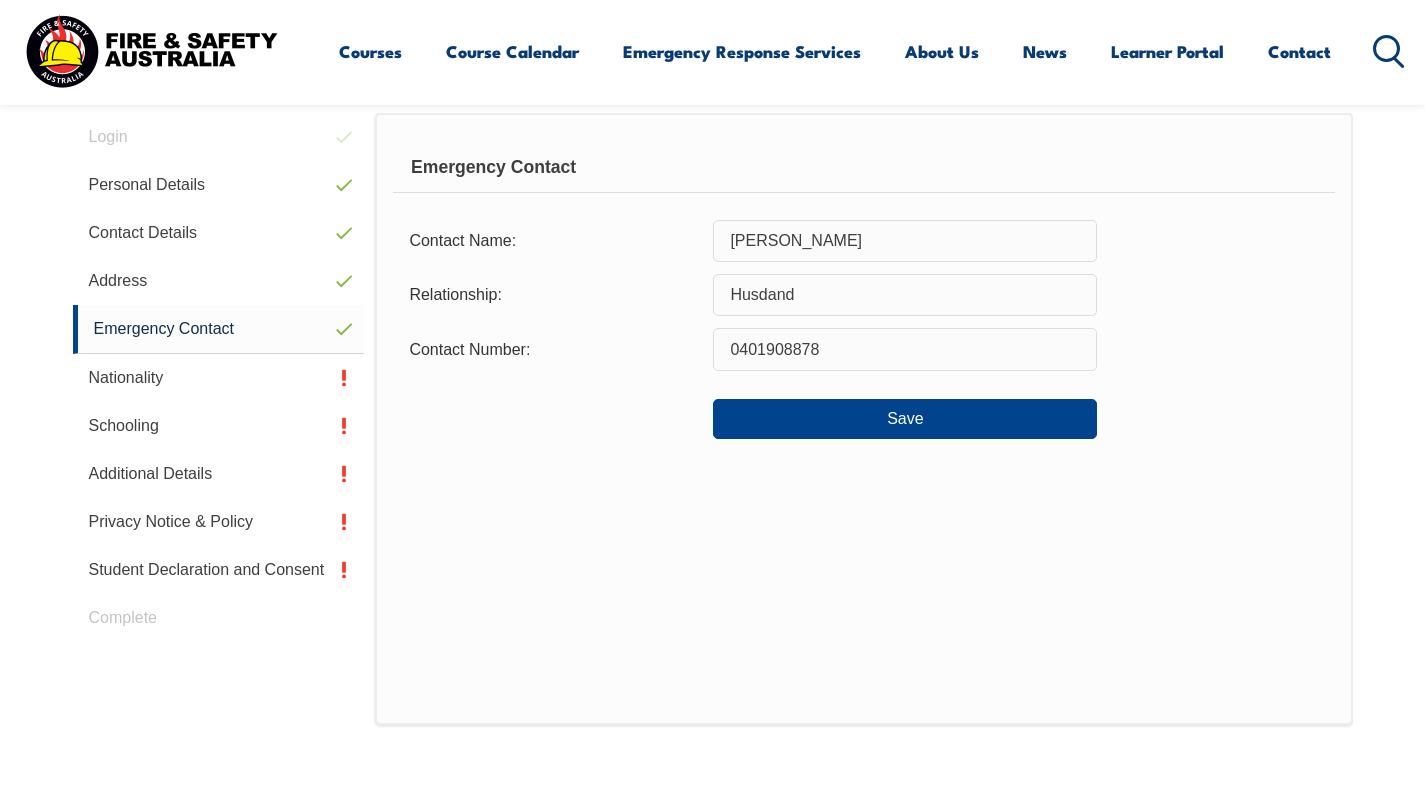 scroll, scrollTop: 545, scrollLeft: 0, axis: vertical 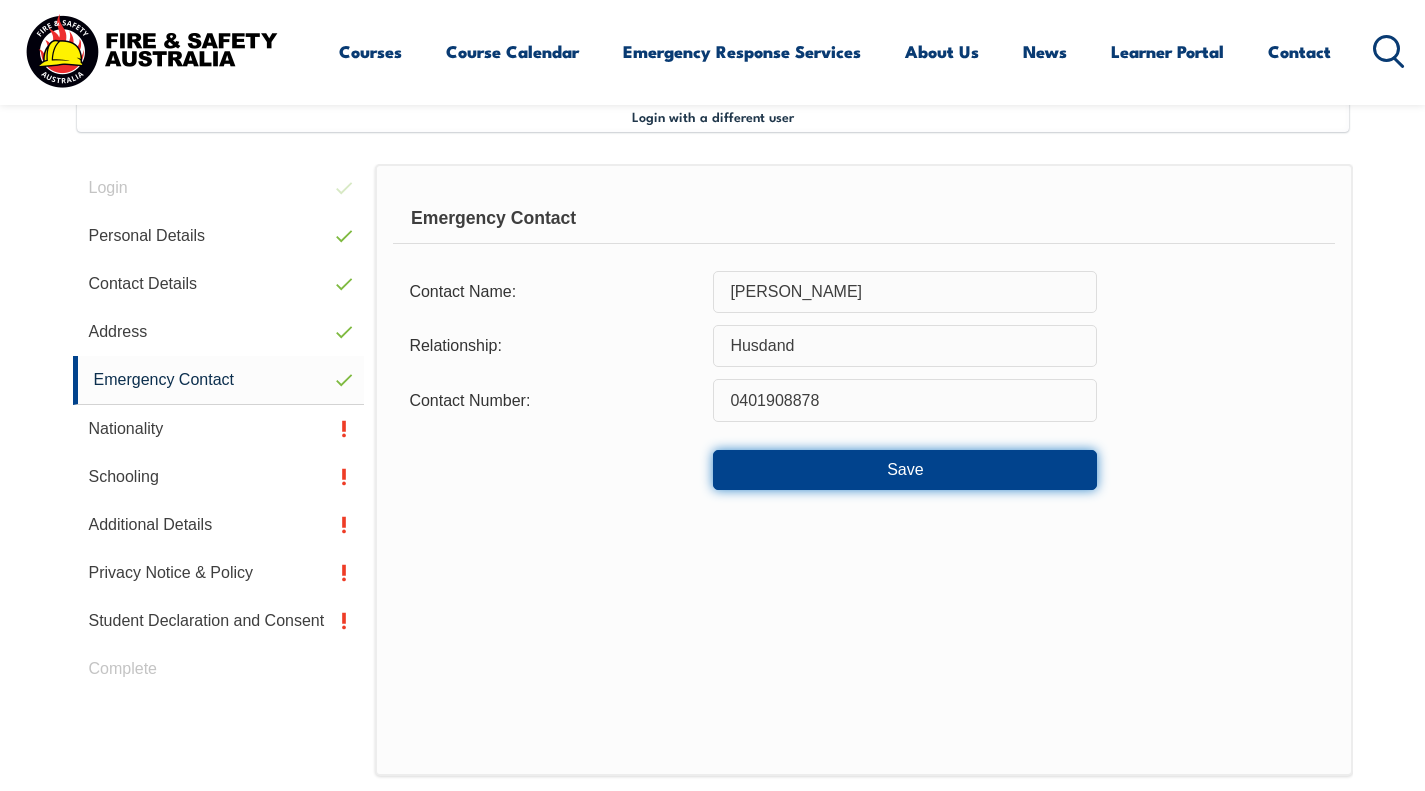 click on "Save" at bounding box center (905, 470) 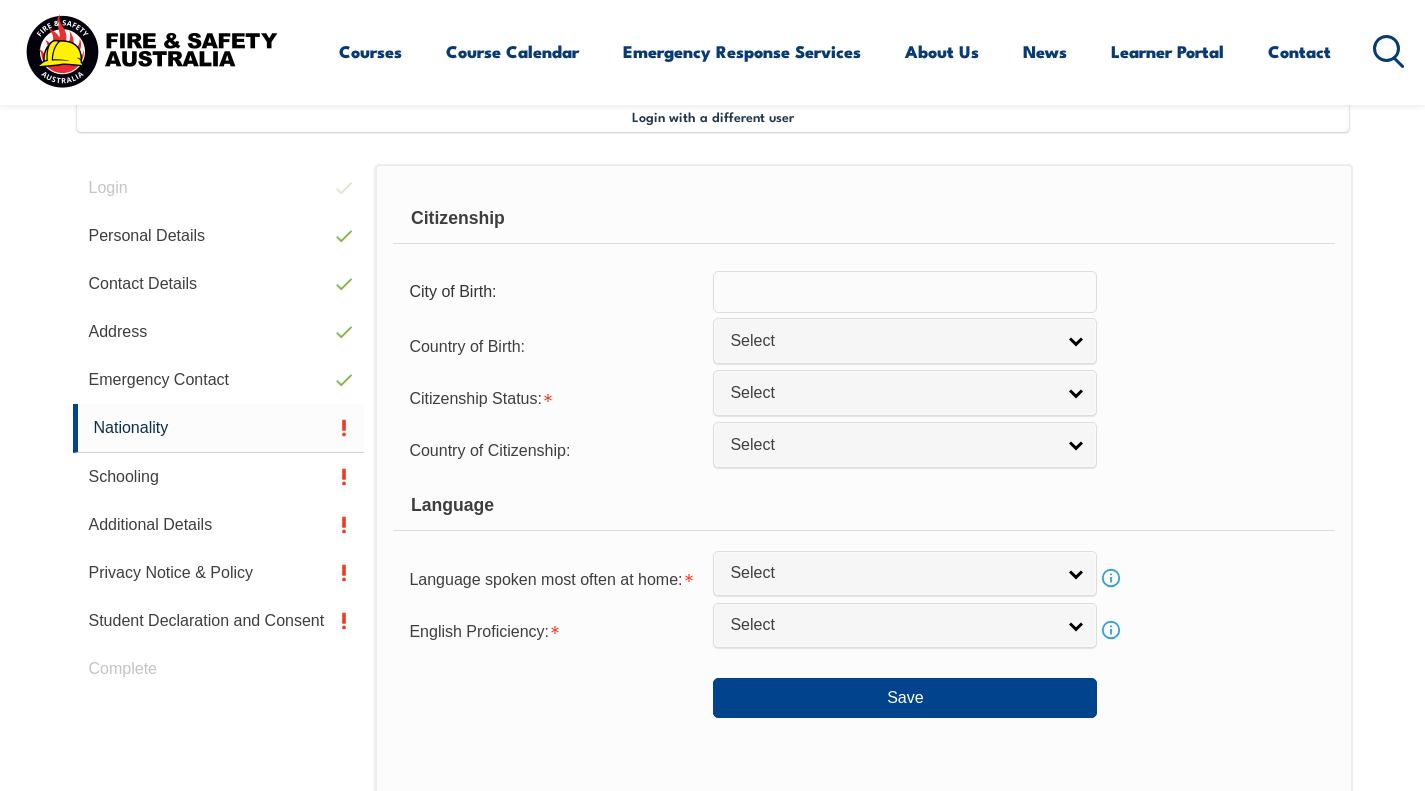 click at bounding box center [905, 292] 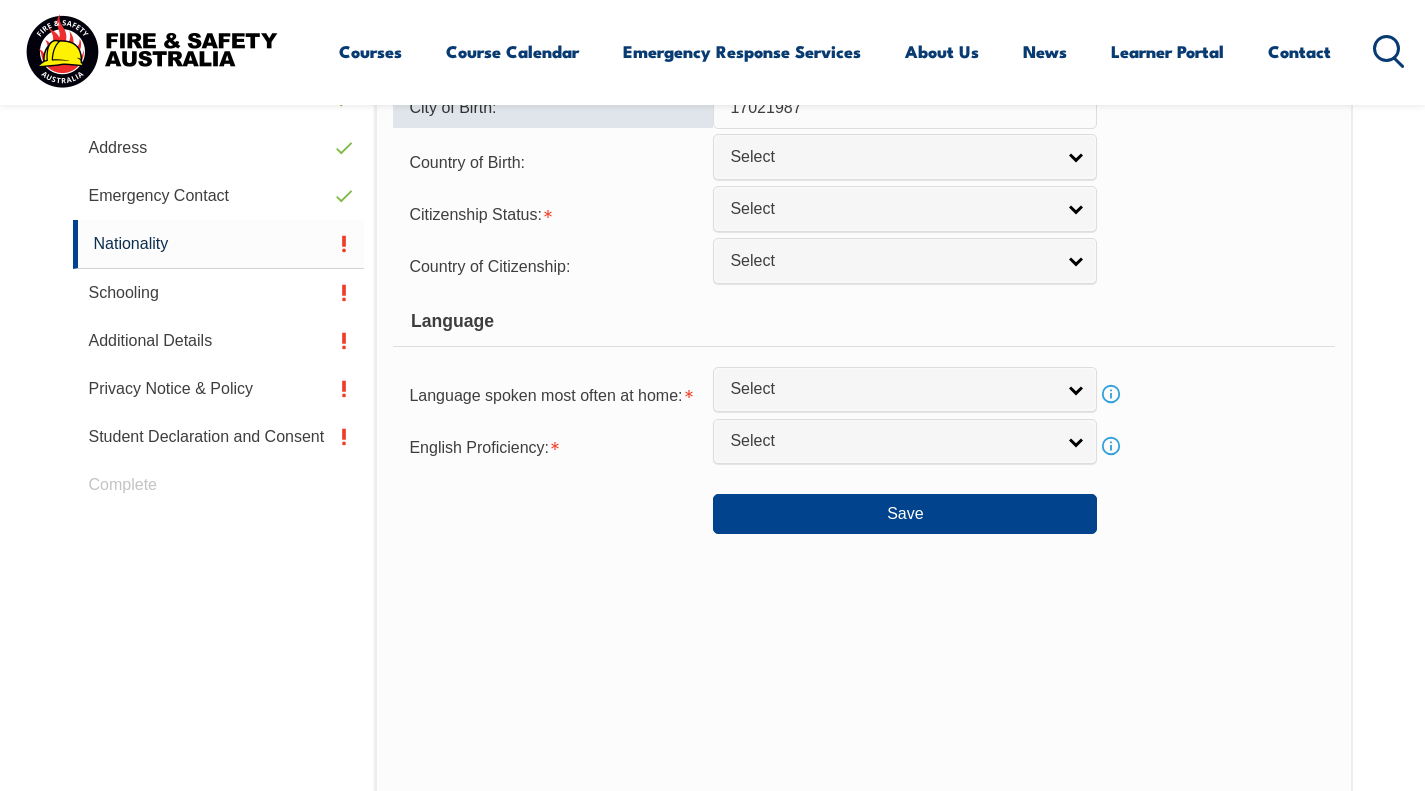 scroll, scrollTop: 726, scrollLeft: 0, axis: vertical 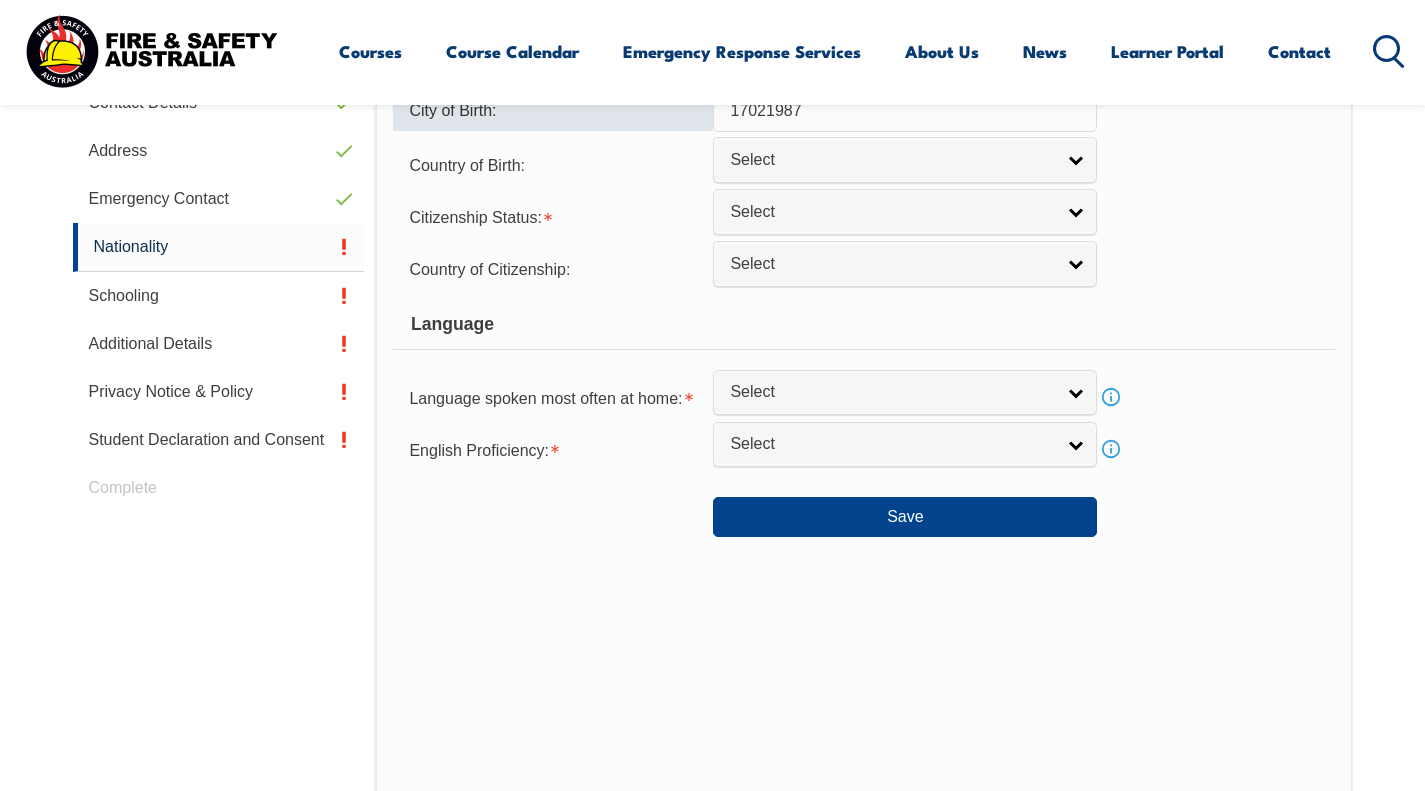type on "17021987" 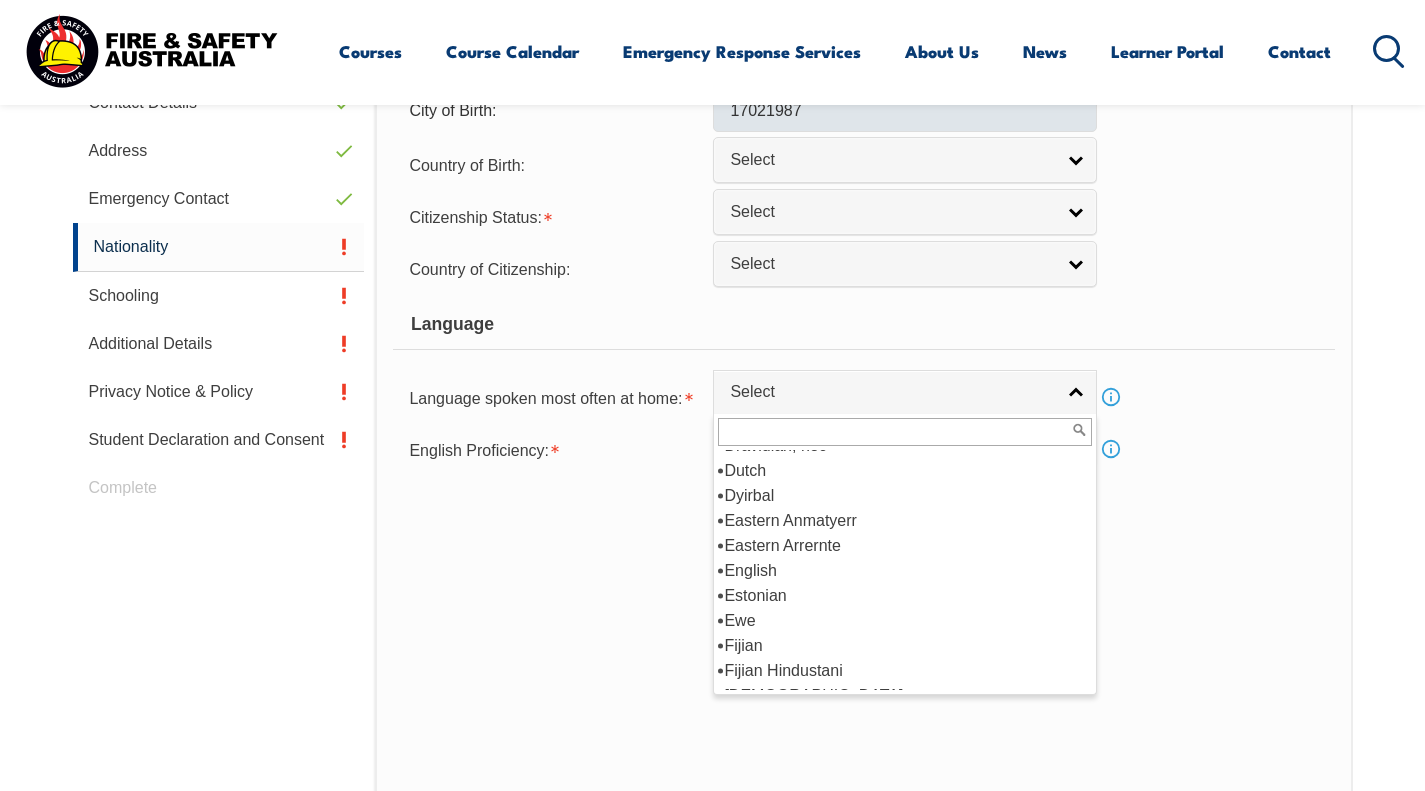 scroll, scrollTop: 2408, scrollLeft: 0, axis: vertical 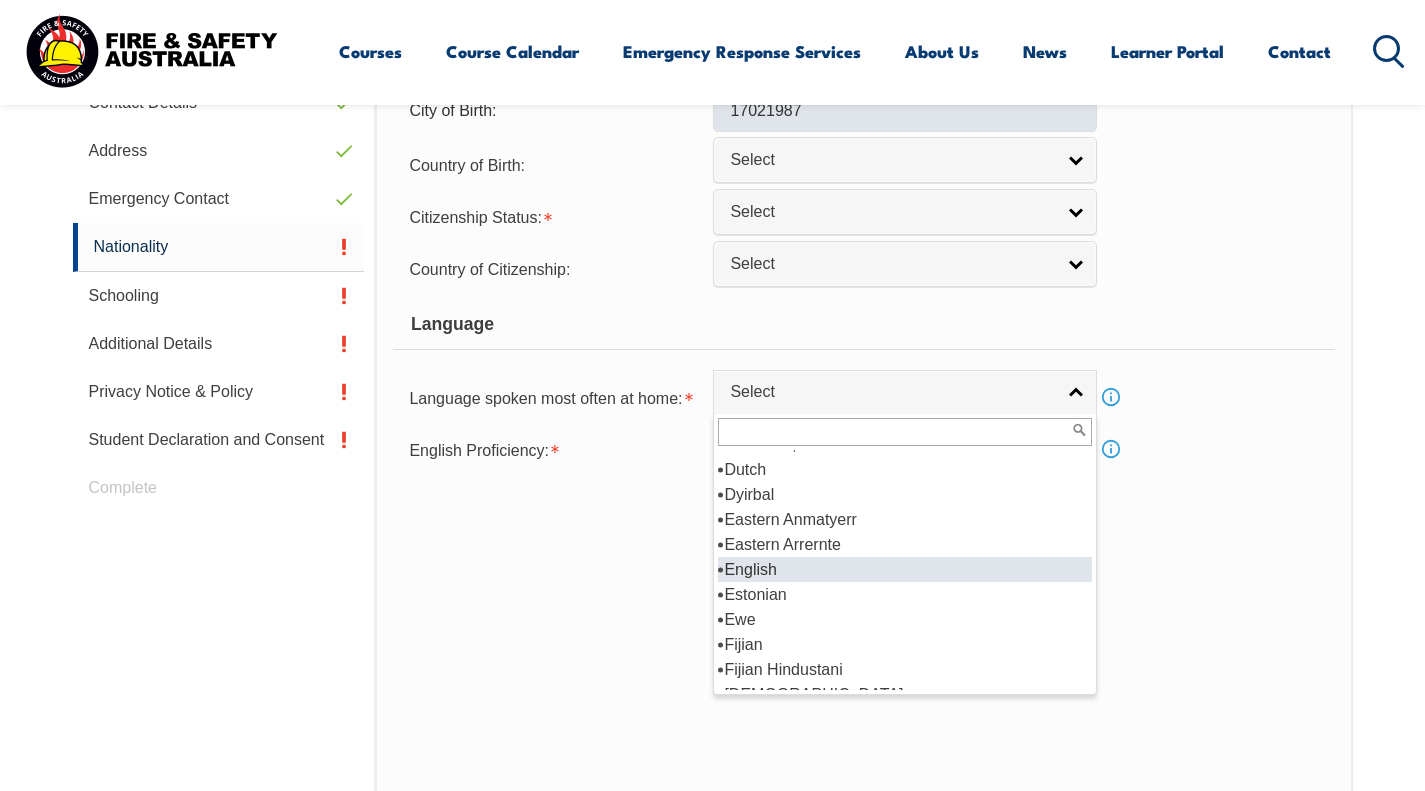 select on "1201" 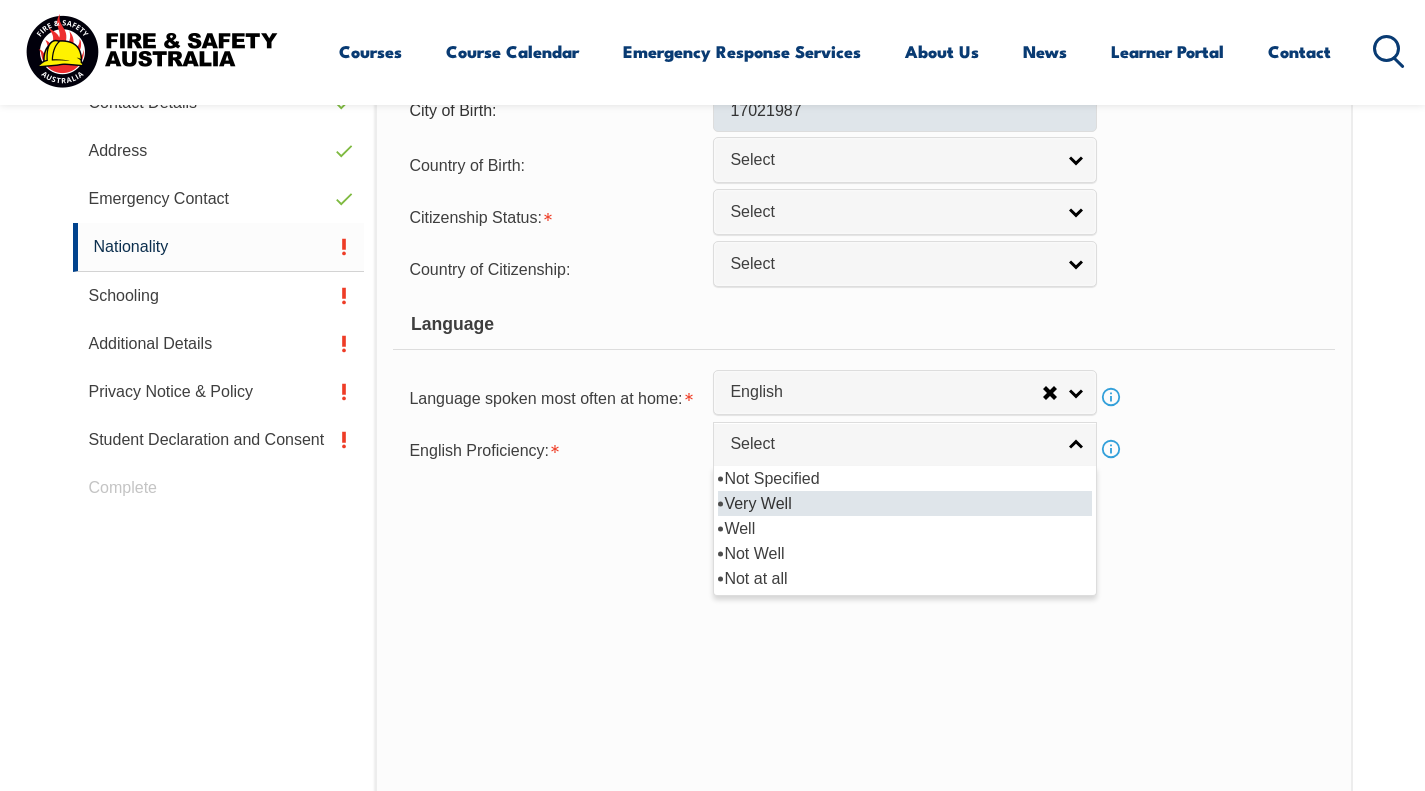 select on "1" 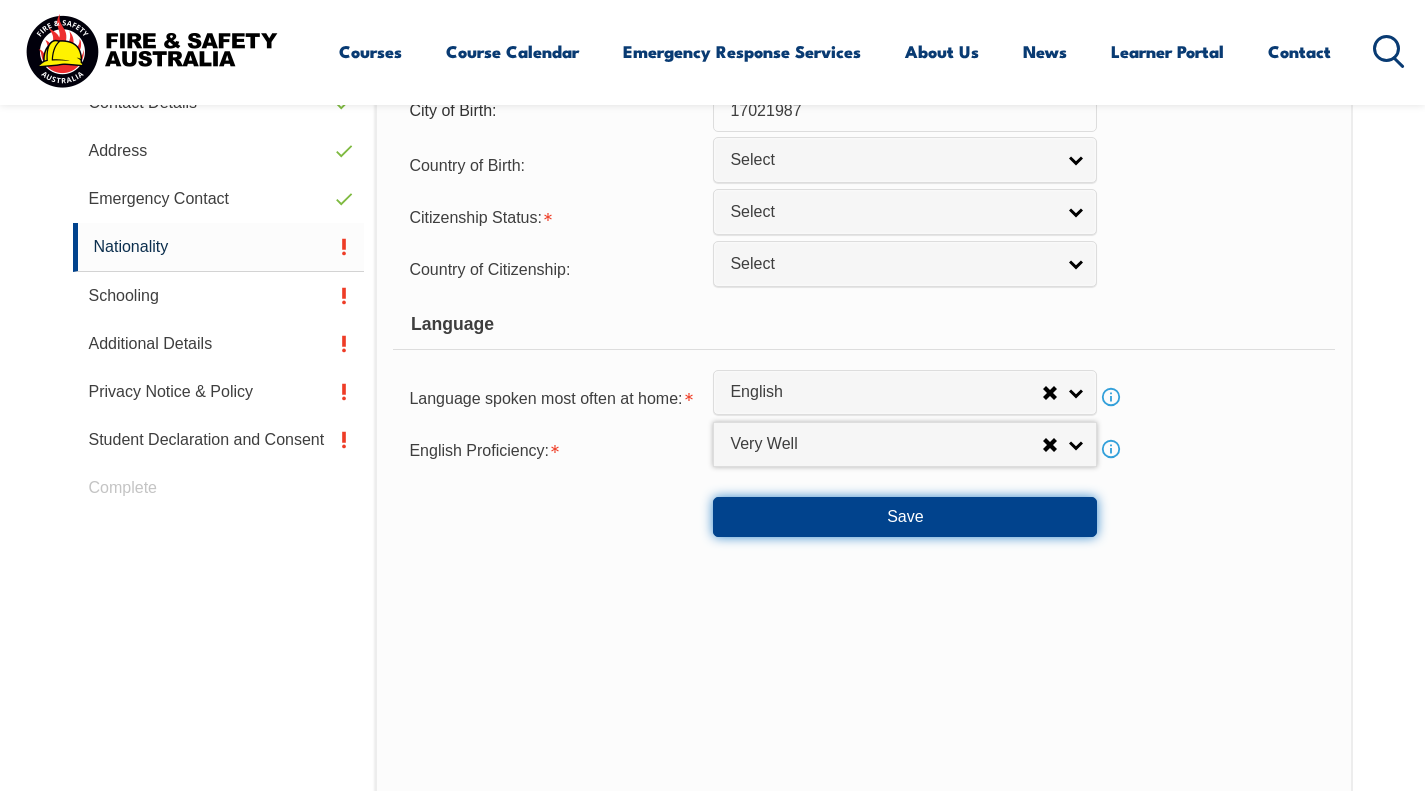 click on "Save" at bounding box center [905, 517] 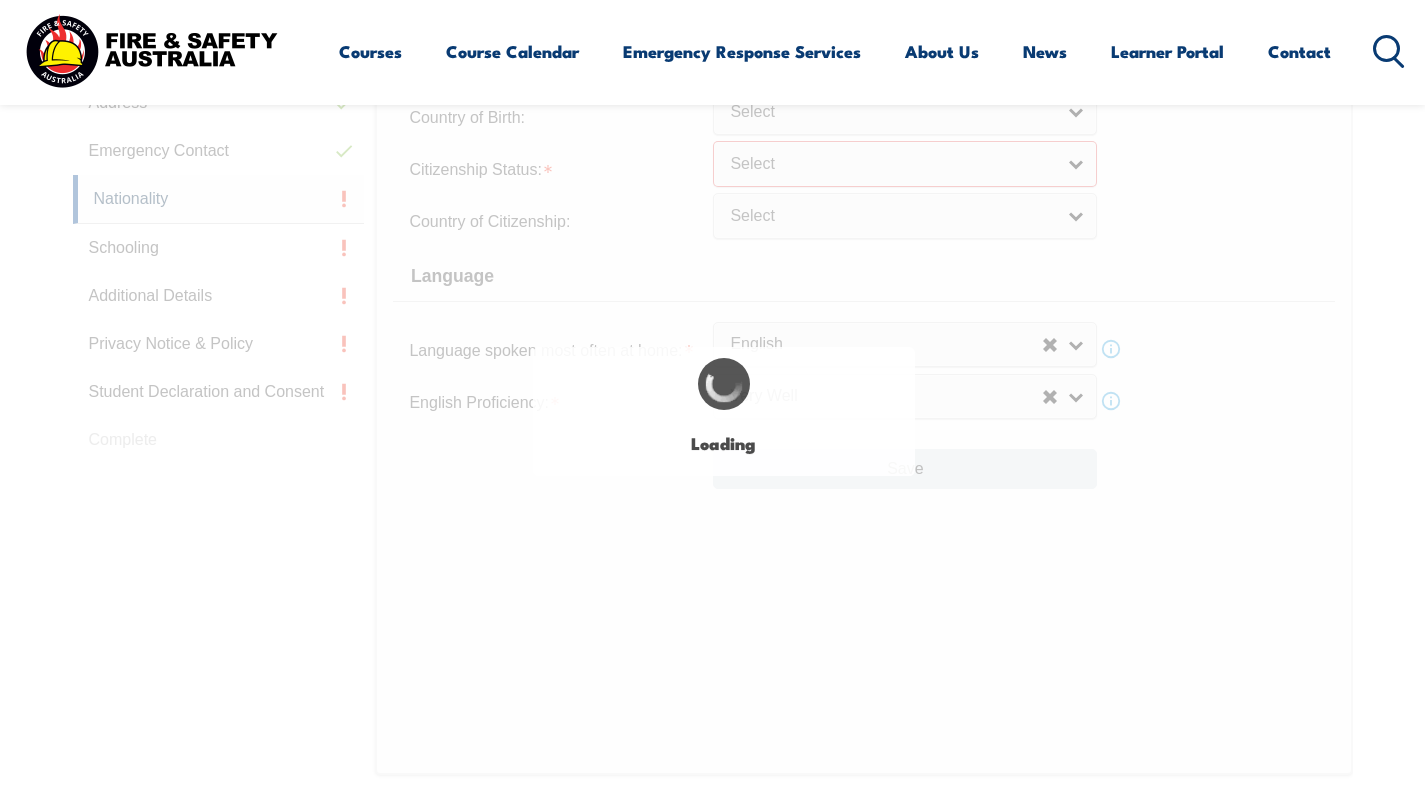 scroll, scrollTop: 810, scrollLeft: 0, axis: vertical 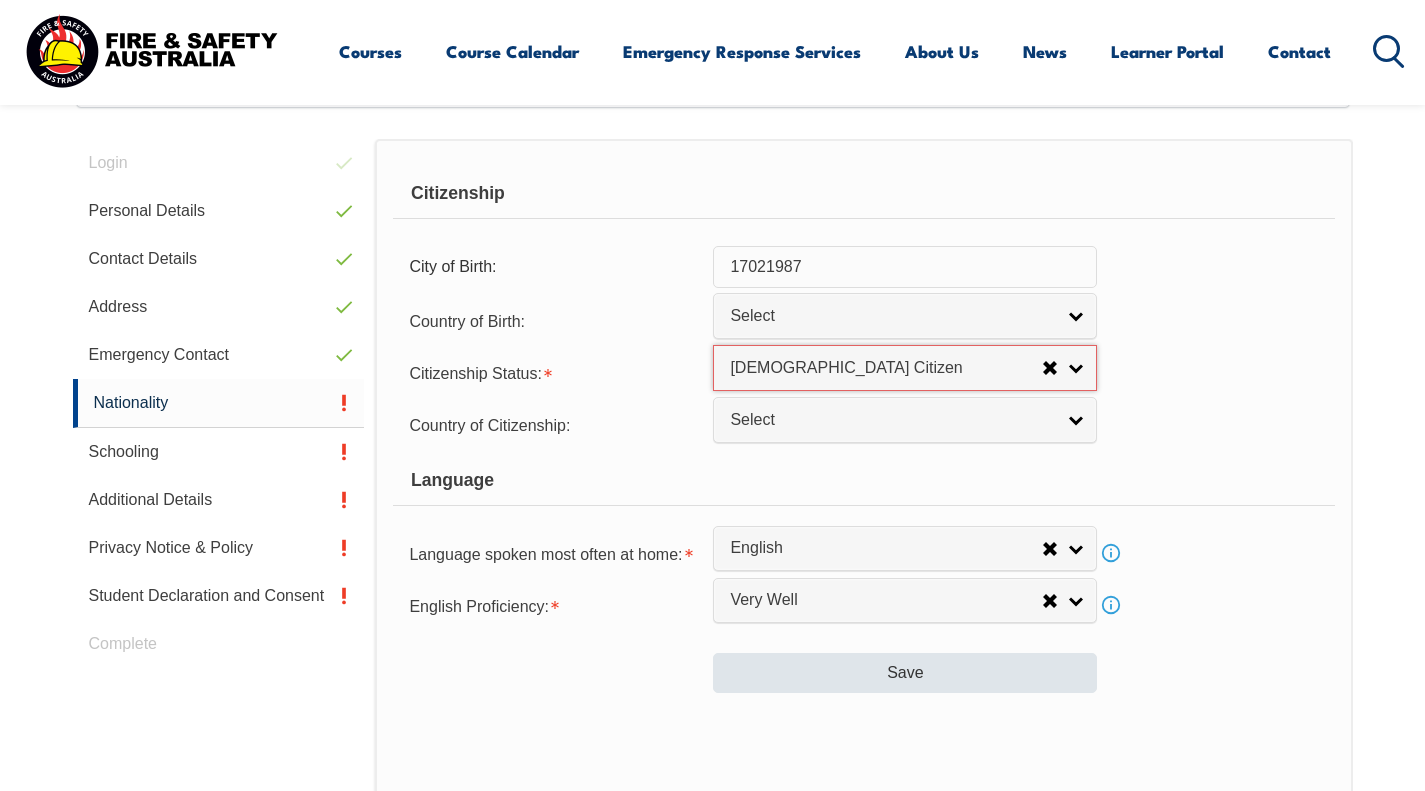select on "1" 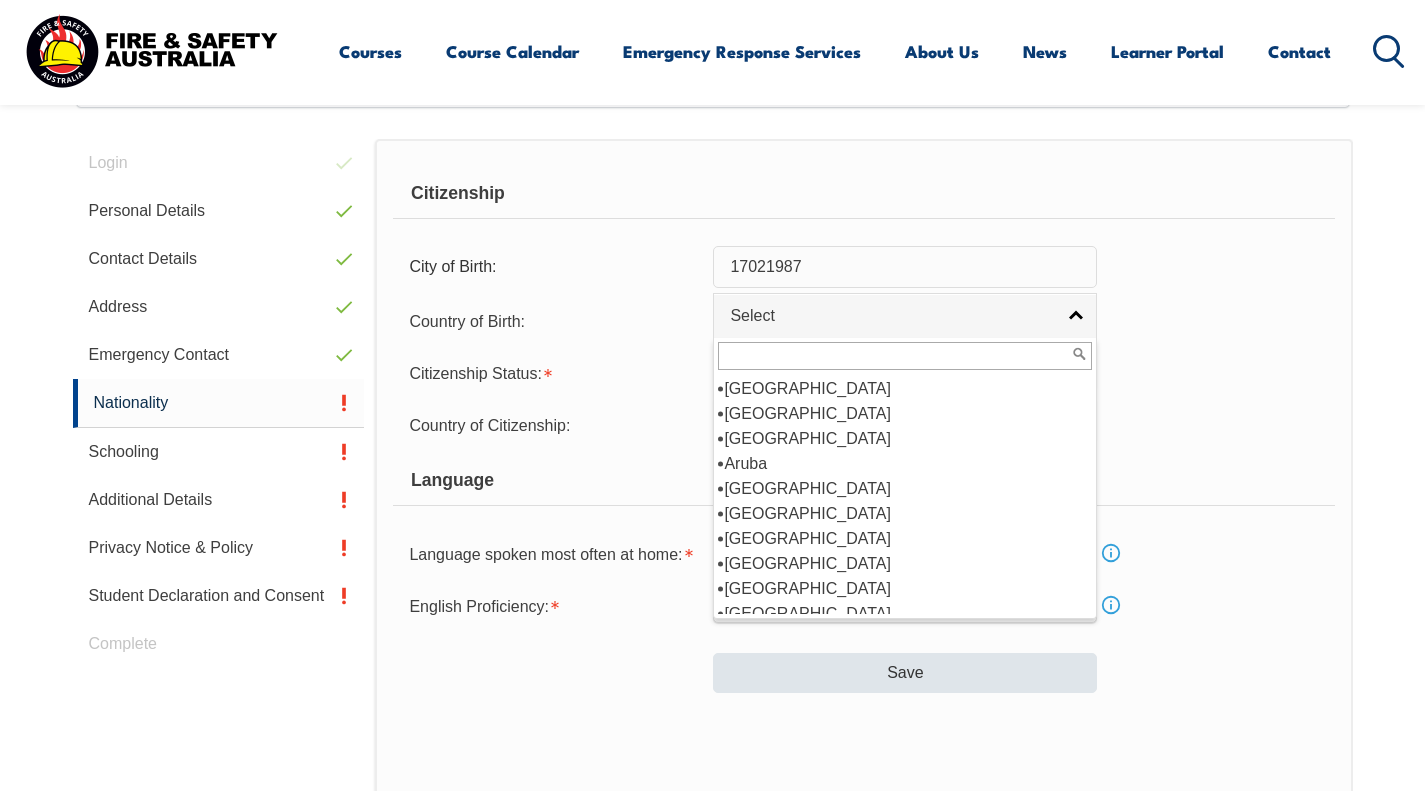 scroll, scrollTop: 230, scrollLeft: 0, axis: vertical 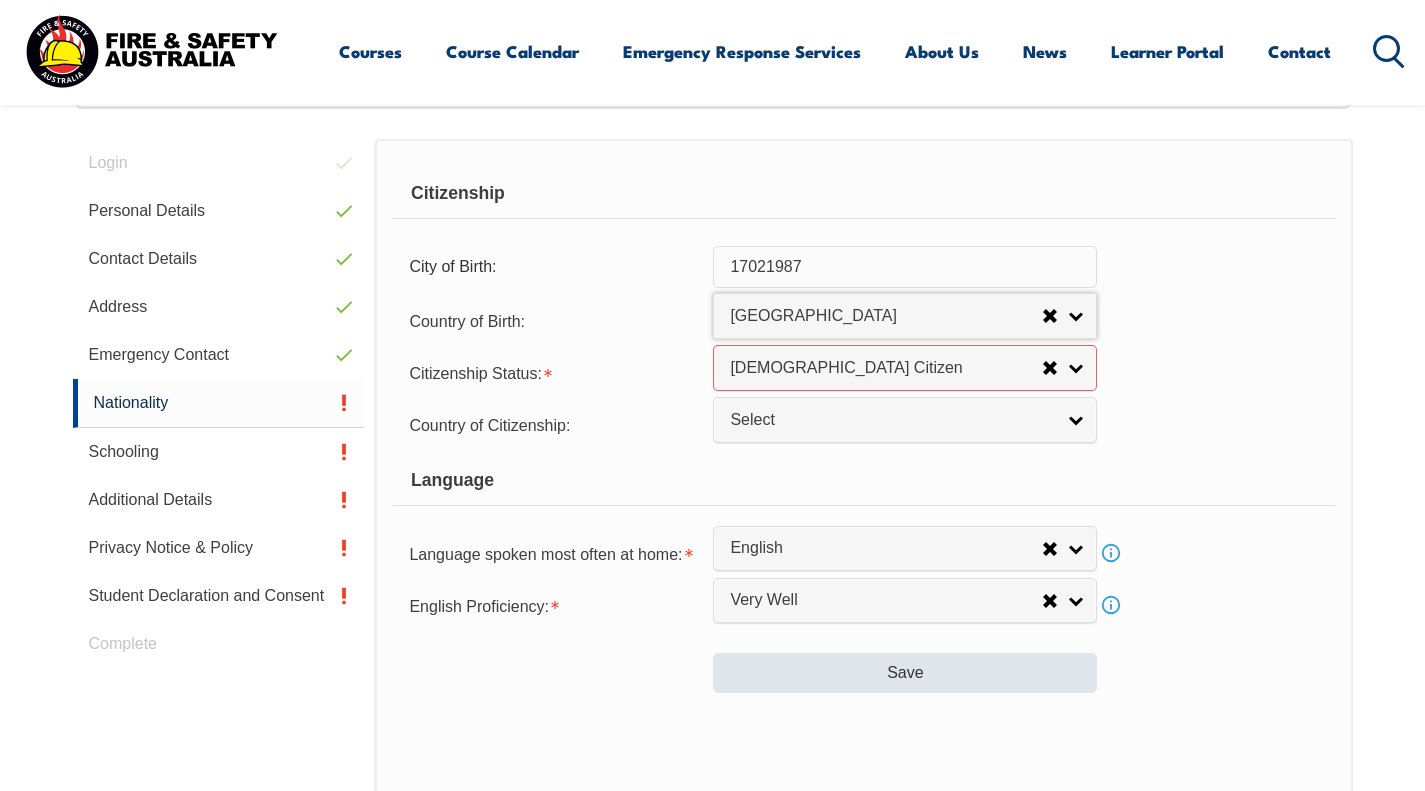 select on "1101" 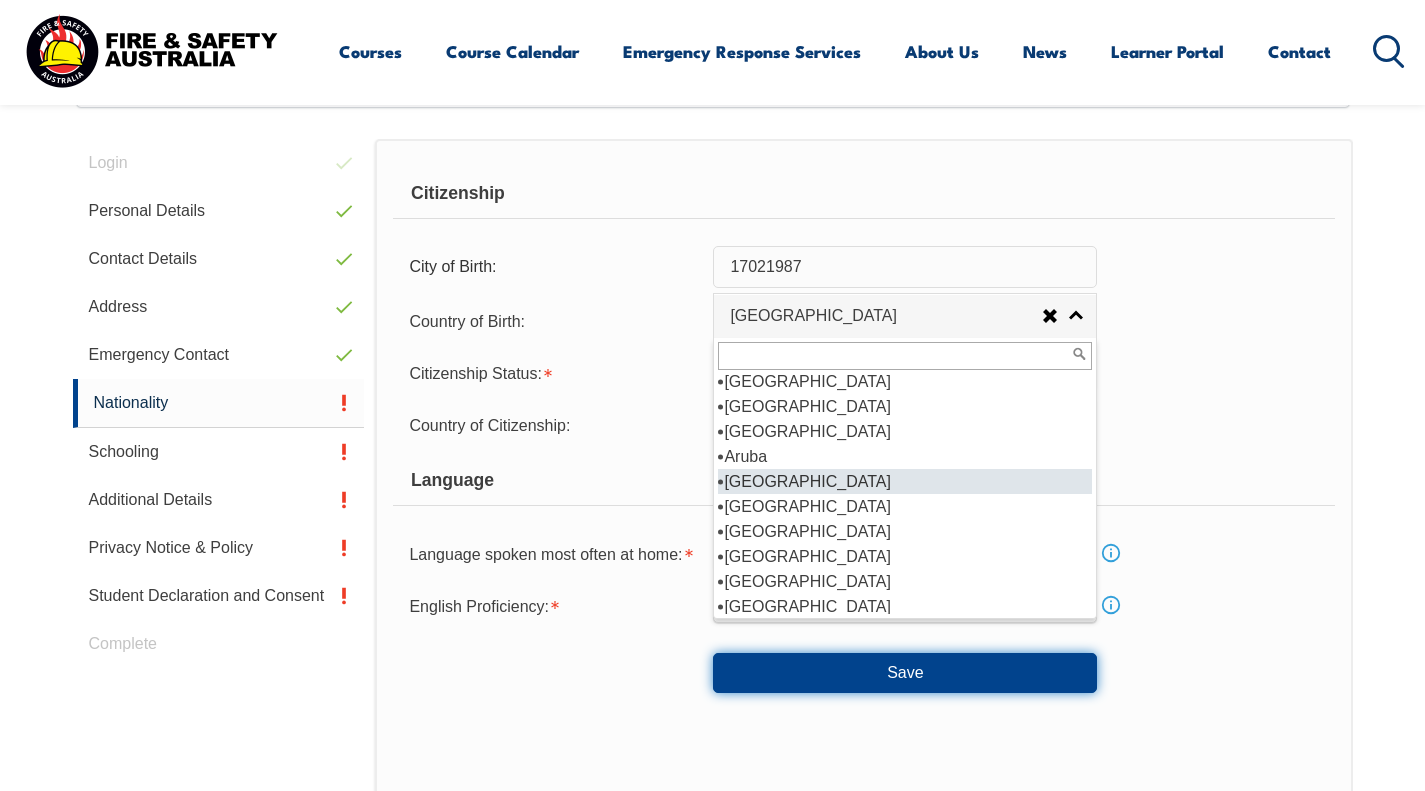 click on "Save" at bounding box center (905, 673) 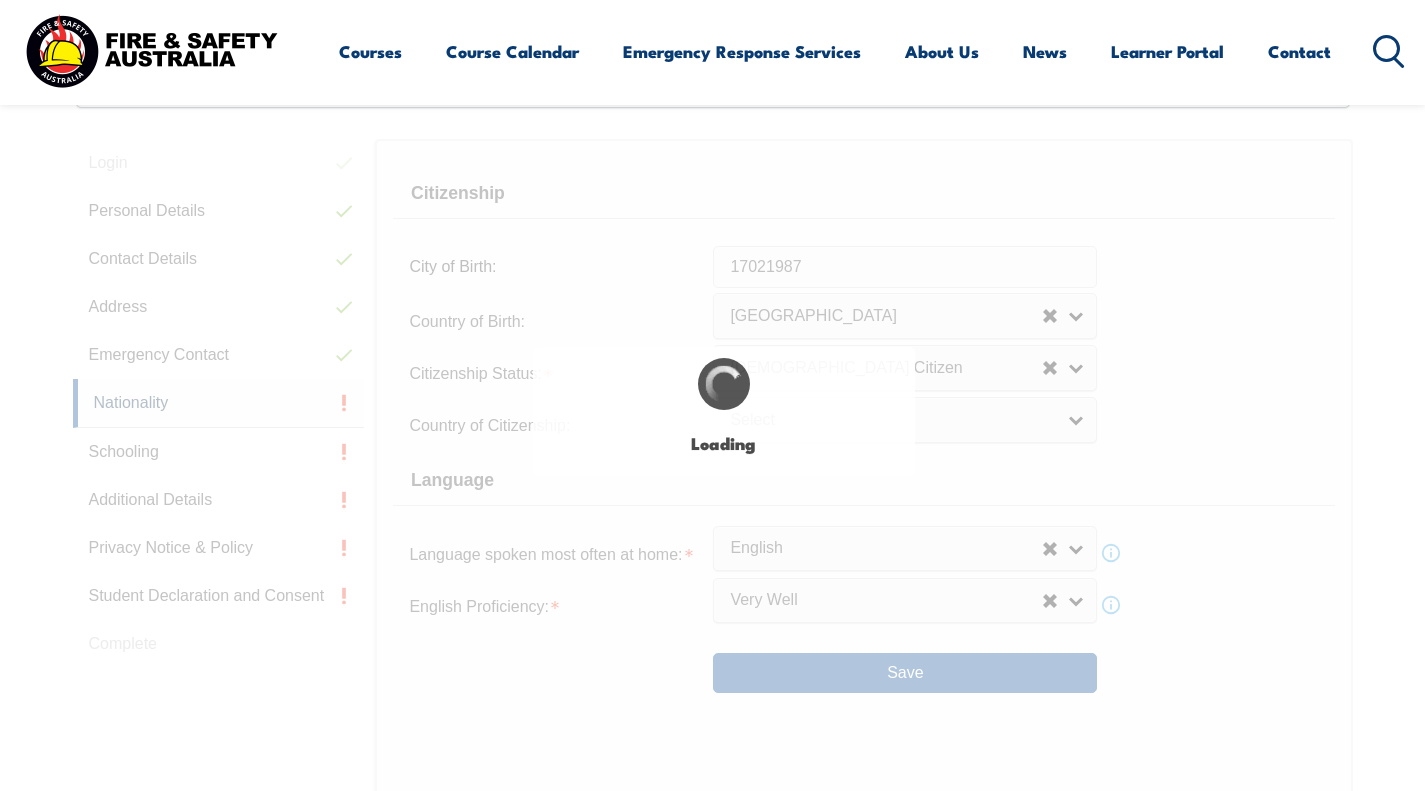 click on "Login with a different user Login Personal Details Contact Details Address Emergency Contact Nationality  Schooling Additional Details Privacy Notice & Policy Student Declaration and Consent Complete Personal Details Title: Mr Mrs Ms Miss Other
Miss
Given Name: [PERSON_NAME] Preferred Name: [PERSON_NAME] Middle Name: [PERSON_NAME] Last Name: [PERSON_NAME] Date of Birth: [DEMOGRAPHIC_DATA] Info Unique Student Identifier: 8WP26L4EZ6 Info Gender: [DEMOGRAPHIC_DATA] [DEMOGRAPHIC_DATA] Other
[DEMOGRAPHIC_DATA]
Save Citizenship City of Birth: 17021987 Country of Birth: [GEOGRAPHIC_DATA] ([DEMOGRAPHIC_DATA]) [GEOGRAPHIC_DATA] [DEMOGRAPHIC_DATA] [GEOGRAPHIC_DATA] [GEOGRAPHIC_DATA] [GEOGRAPHIC_DATA] [GEOGRAPHIC_DATA] [GEOGRAPHIC_DATA] [GEOGRAPHIC_DATA] [GEOGRAPHIC_DATA] [GEOGRAPHIC_DATA] [GEOGRAPHIC_DATA] [GEOGRAPHIC_DATA] [GEOGRAPHIC_DATA] [GEOGRAPHIC_DATA] [GEOGRAPHIC_DATA] [GEOGRAPHIC_DATA] [GEOGRAPHIC_DATA] [GEOGRAPHIC_DATA] [GEOGRAPHIC_DATA] [GEOGRAPHIC_DATA] [GEOGRAPHIC_DATA] [GEOGRAPHIC_DATA] [GEOGRAPHIC_DATA] [GEOGRAPHIC_DATA] [GEOGRAPHIC_DATA] [GEOGRAPHIC_DATA] [GEOGRAPHIC_DATA] [GEOGRAPHIC_DATA] [GEOGRAPHIC_DATA] [GEOGRAPHIC_DATA] [GEOGRAPHIC_DATA] [GEOGRAPHIC_DATA] [GEOGRAPHIC_DATA] [GEOGRAPHIC_DATA] [GEOGRAPHIC_DATA] [GEOGRAPHIC_DATA] [GEOGRAPHIC_DATA]" at bounding box center [713, 607] 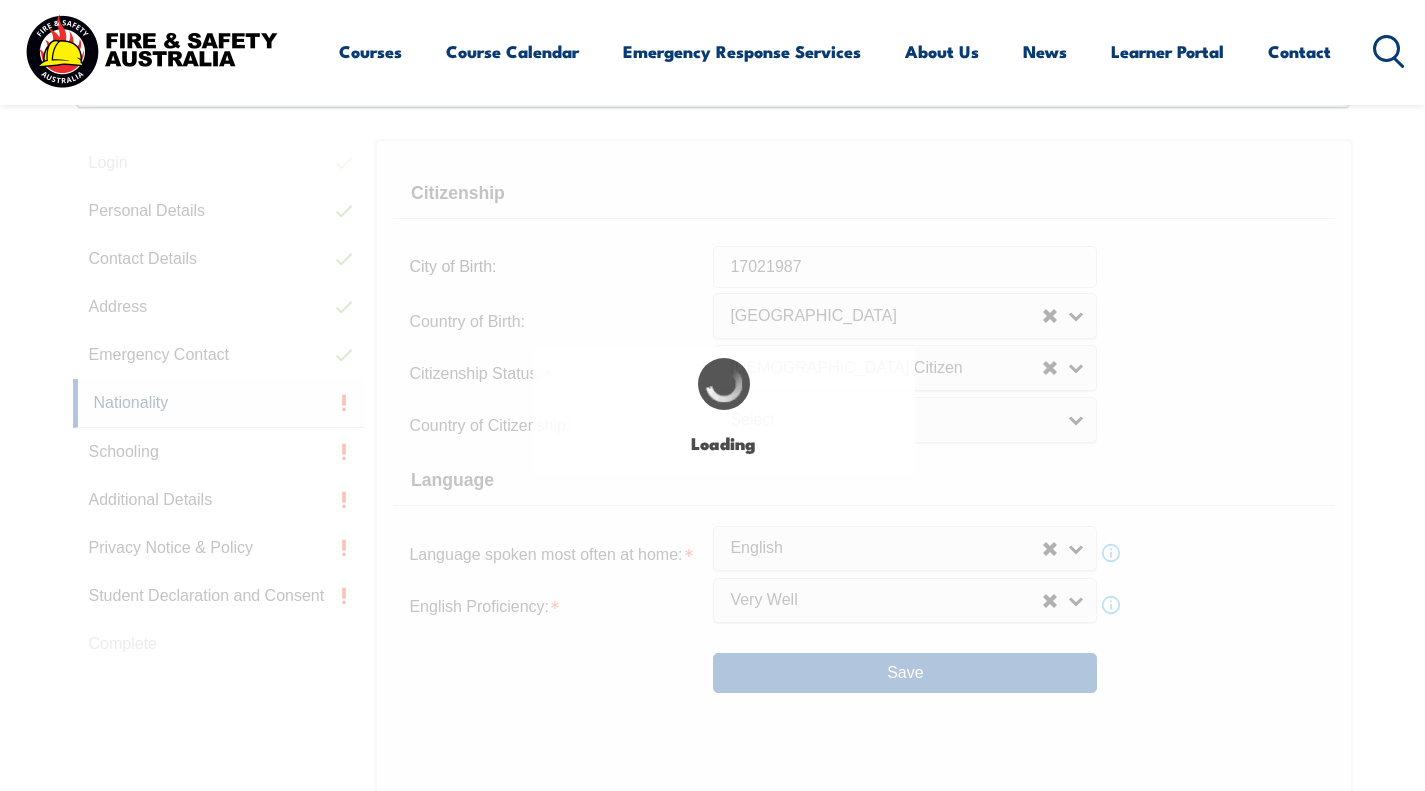 scroll, scrollTop: 0, scrollLeft: 0, axis: both 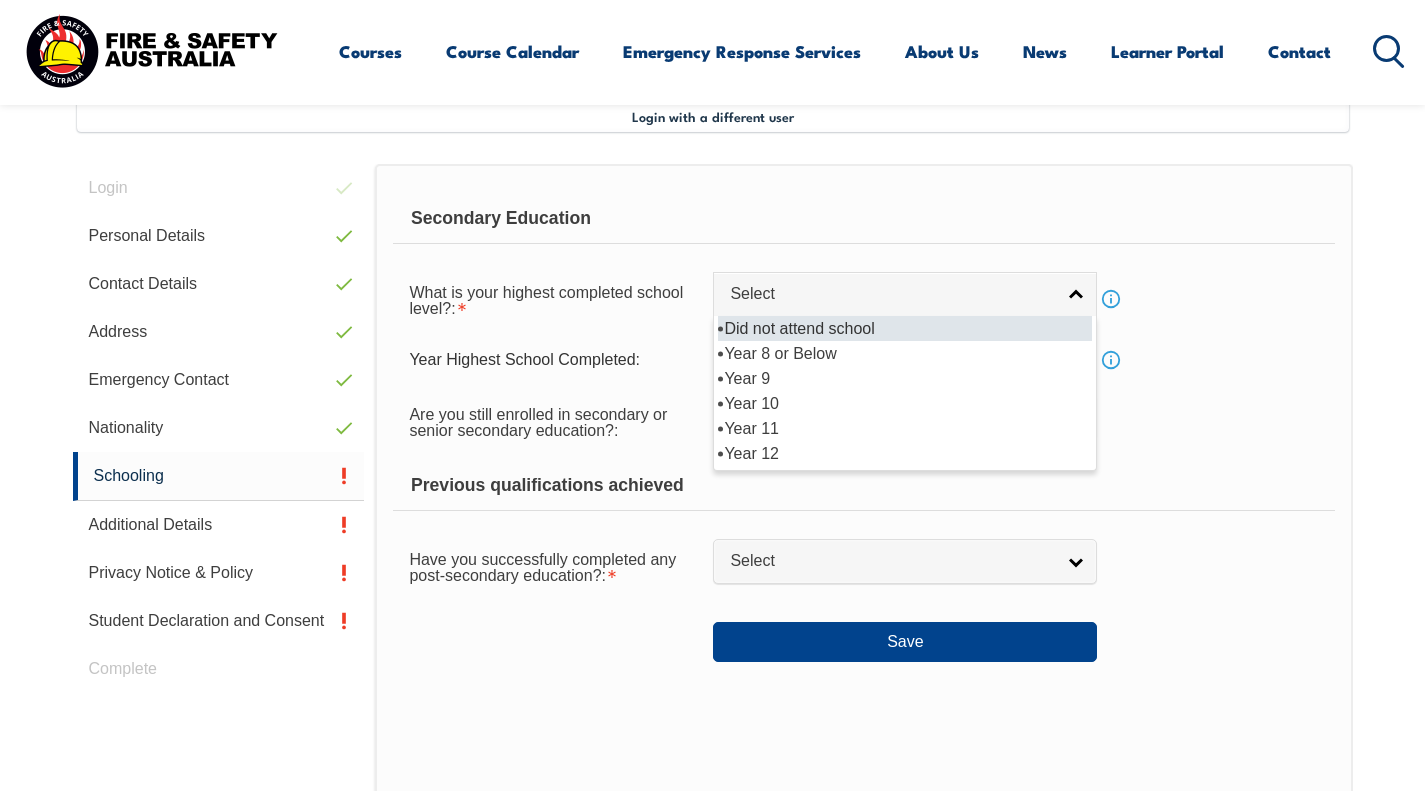 select on "12" 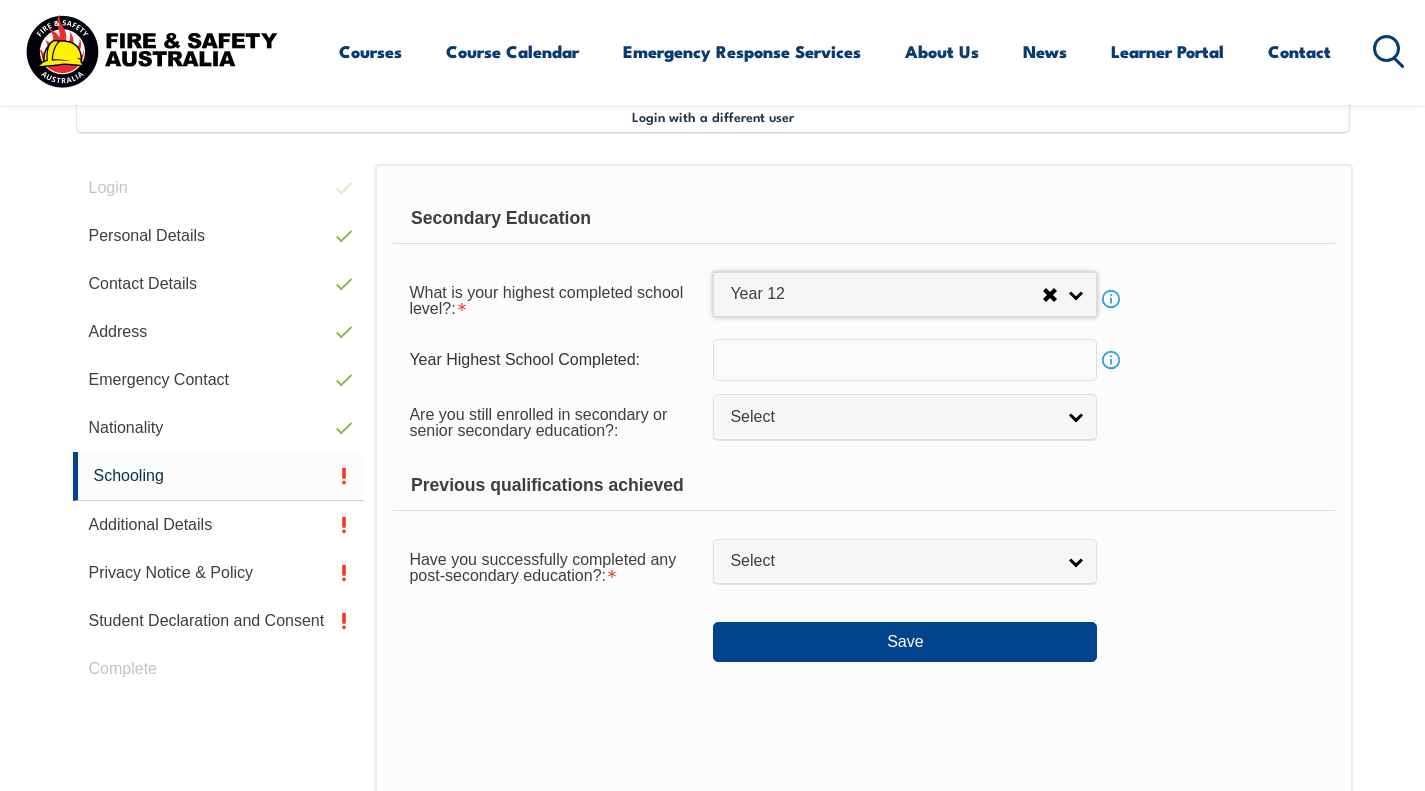 click at bounding box center [905, 360] 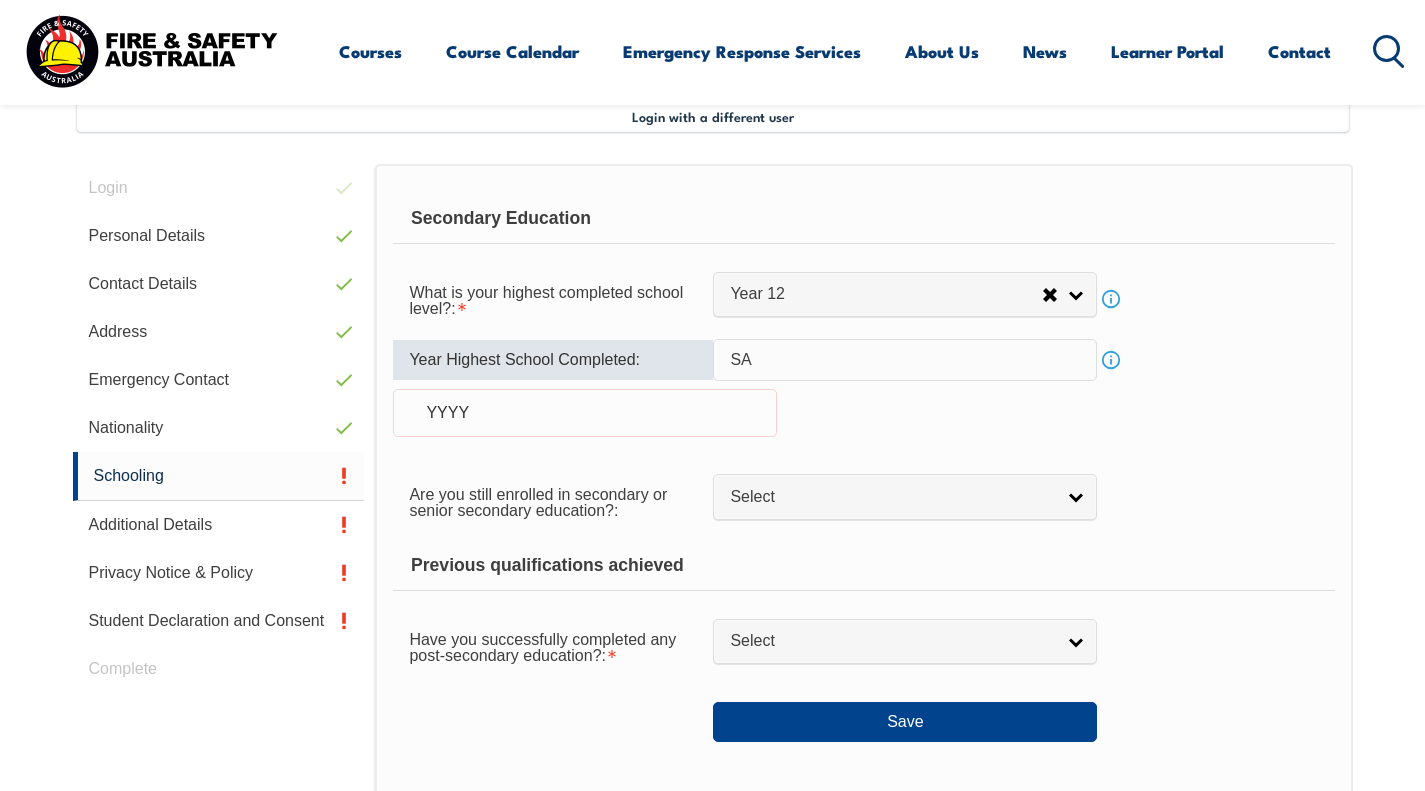 type on "S" 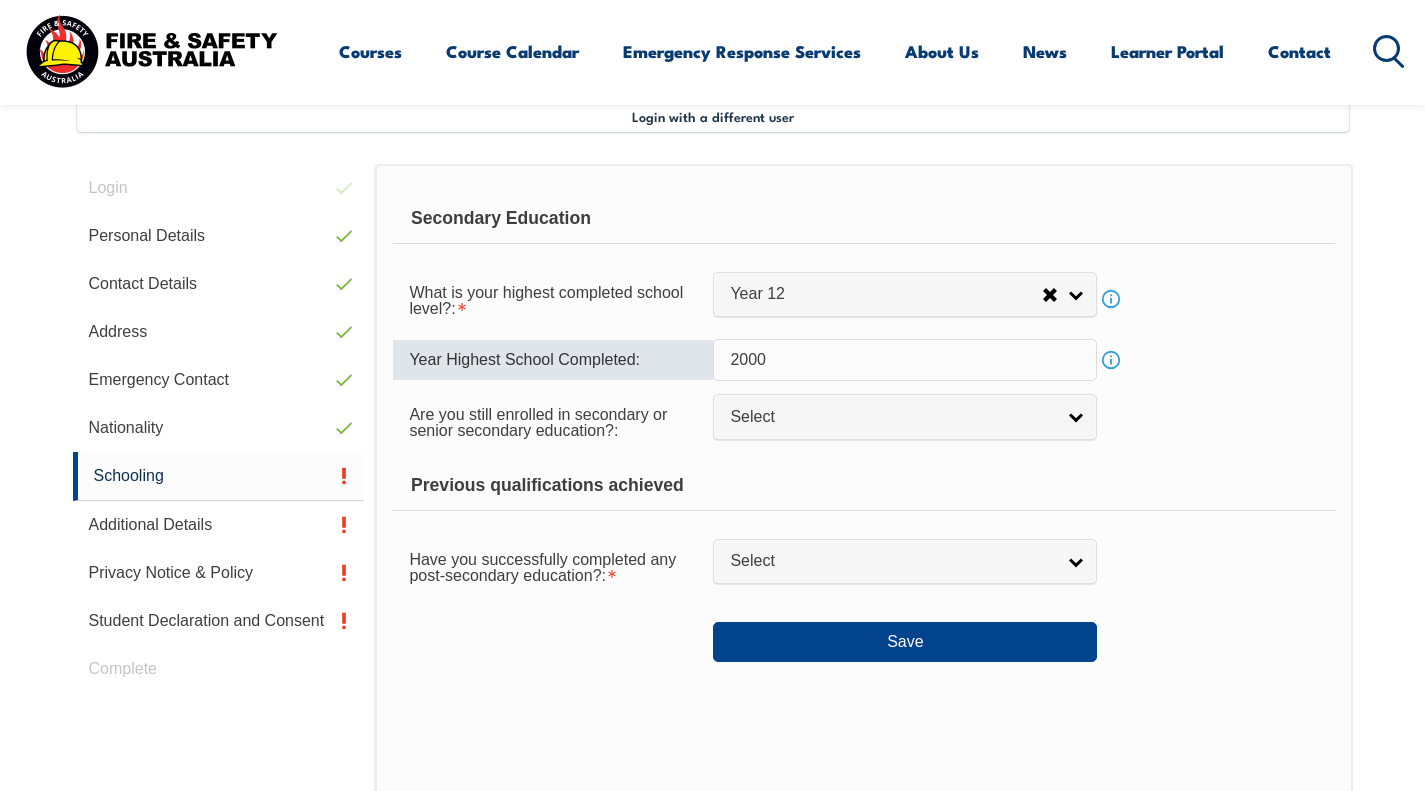type on "2000" 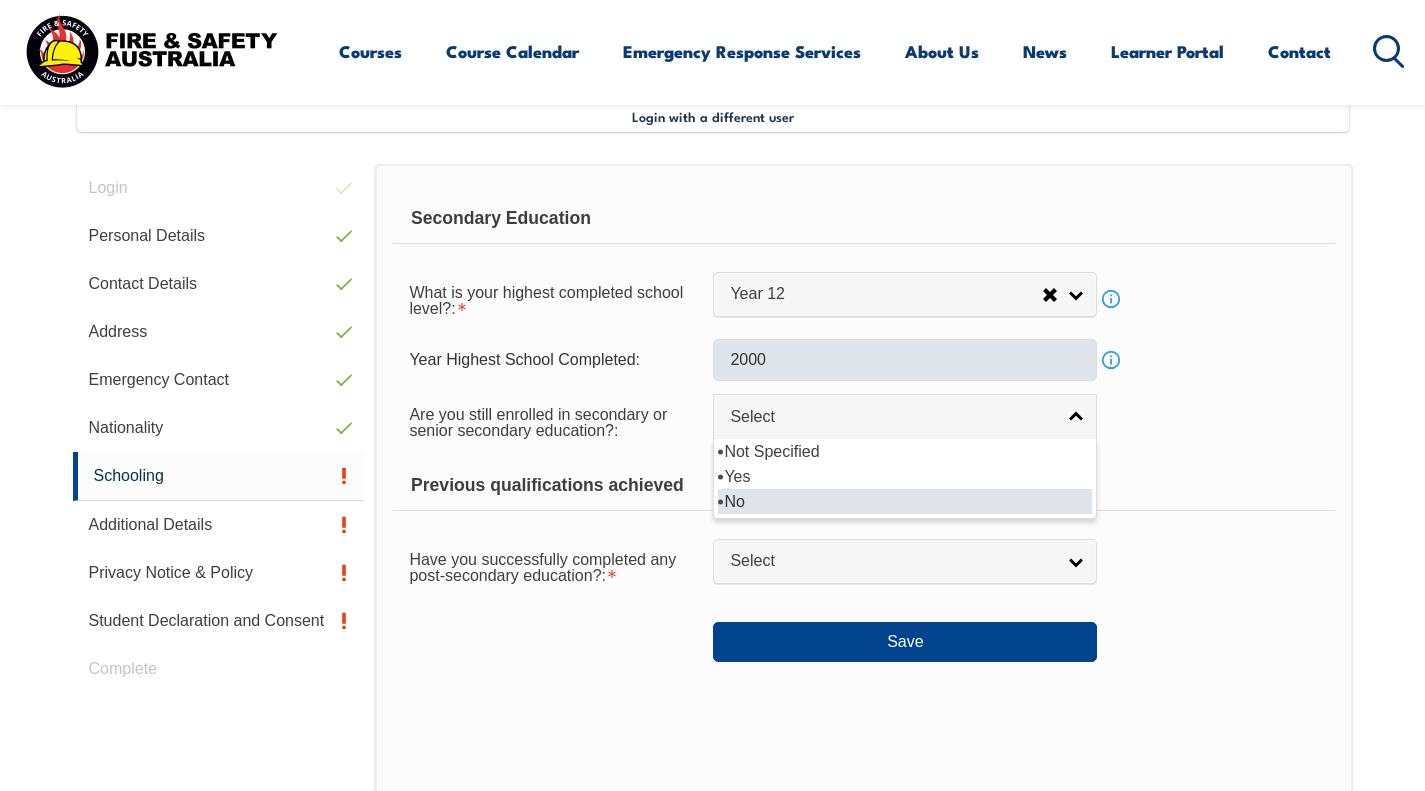select on "false" 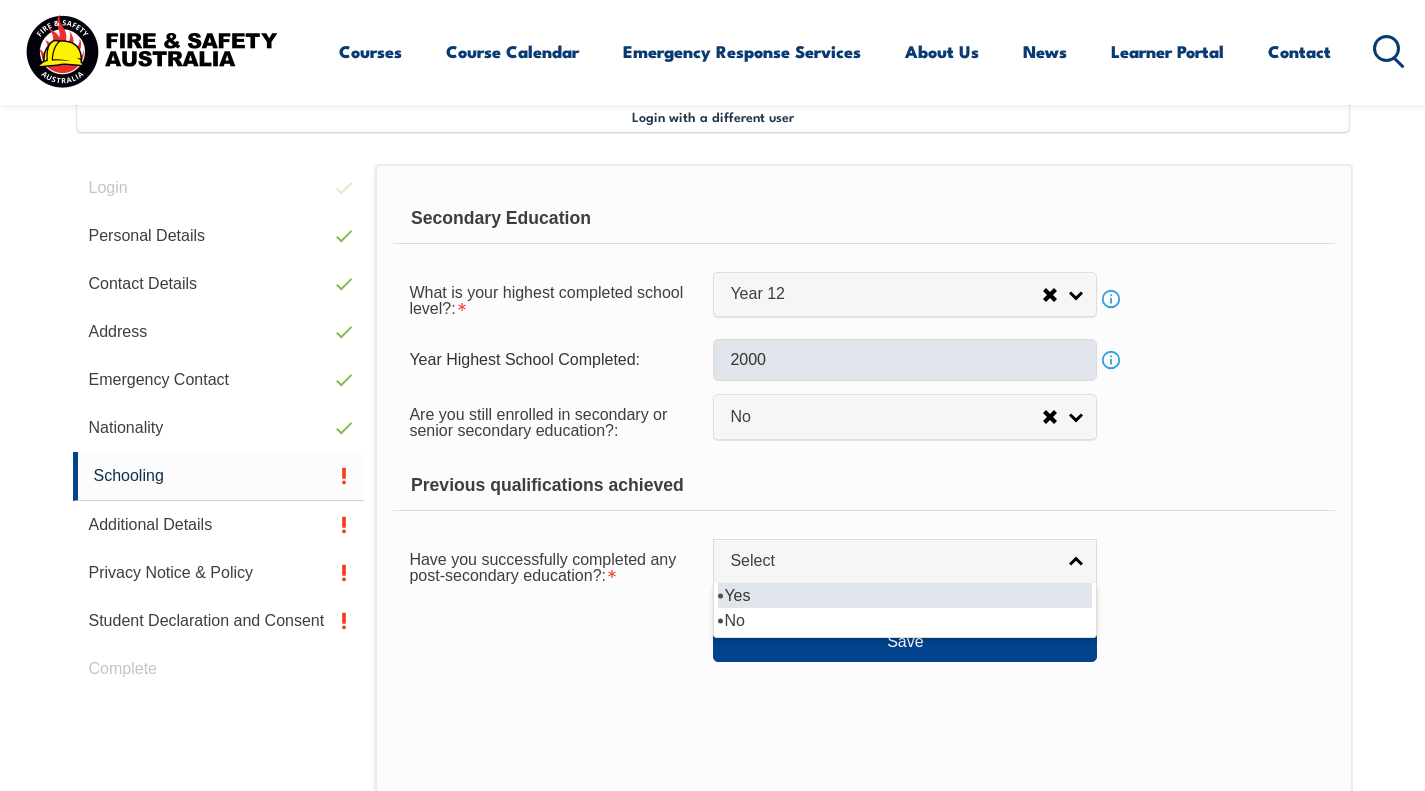 select on "true" 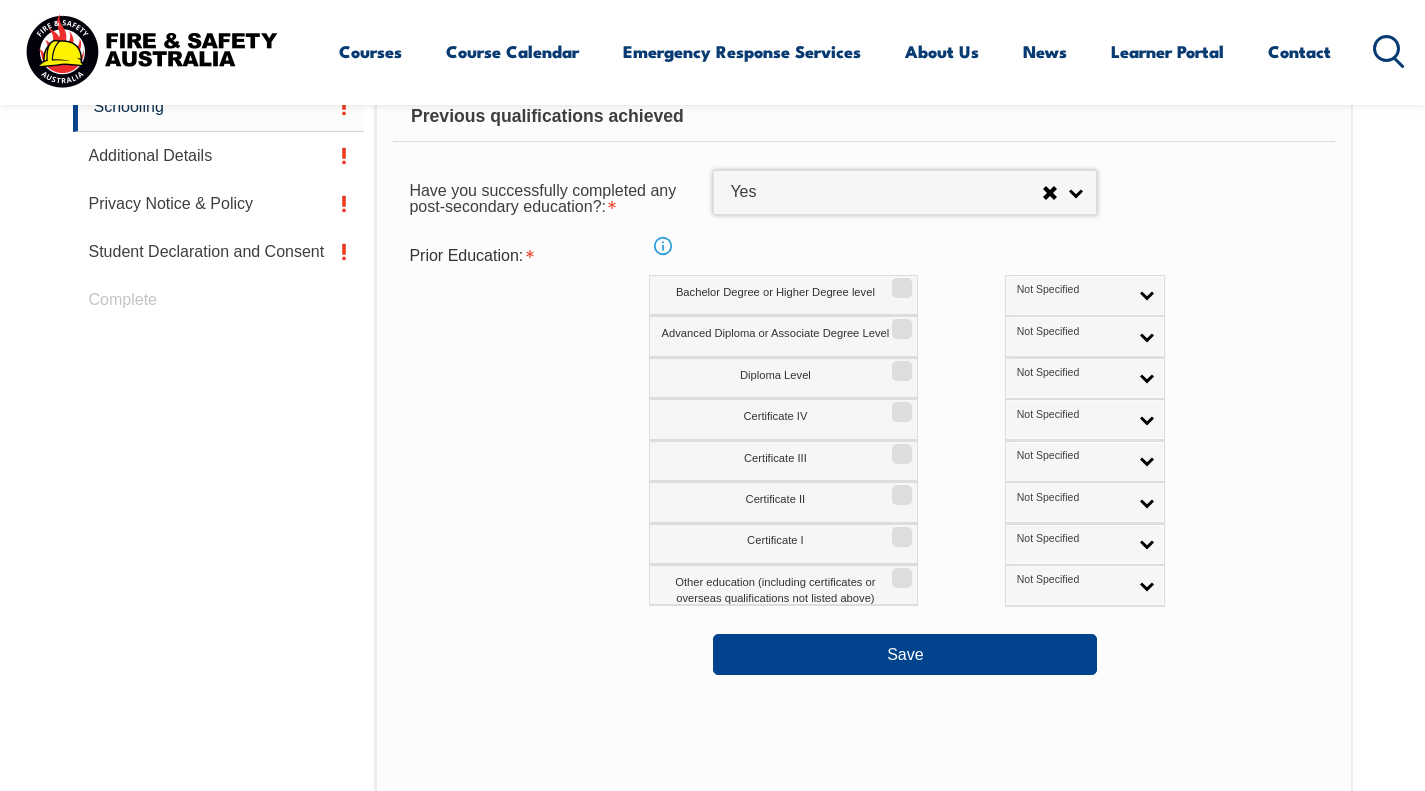 scroll, scrollTop: 955, scrollLeft: 0, axis: vertical 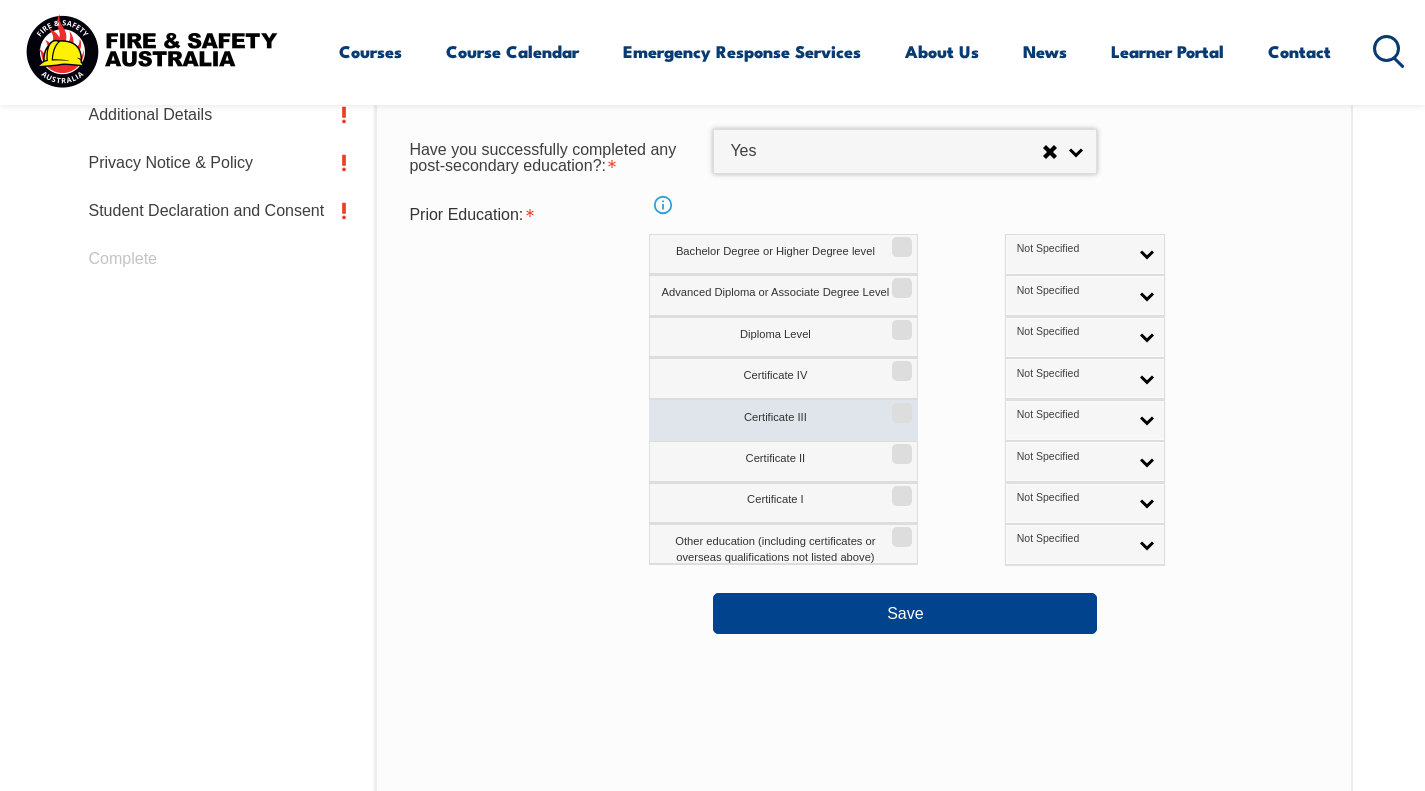 click on "Certificate III" at bounding box center [899, 406] 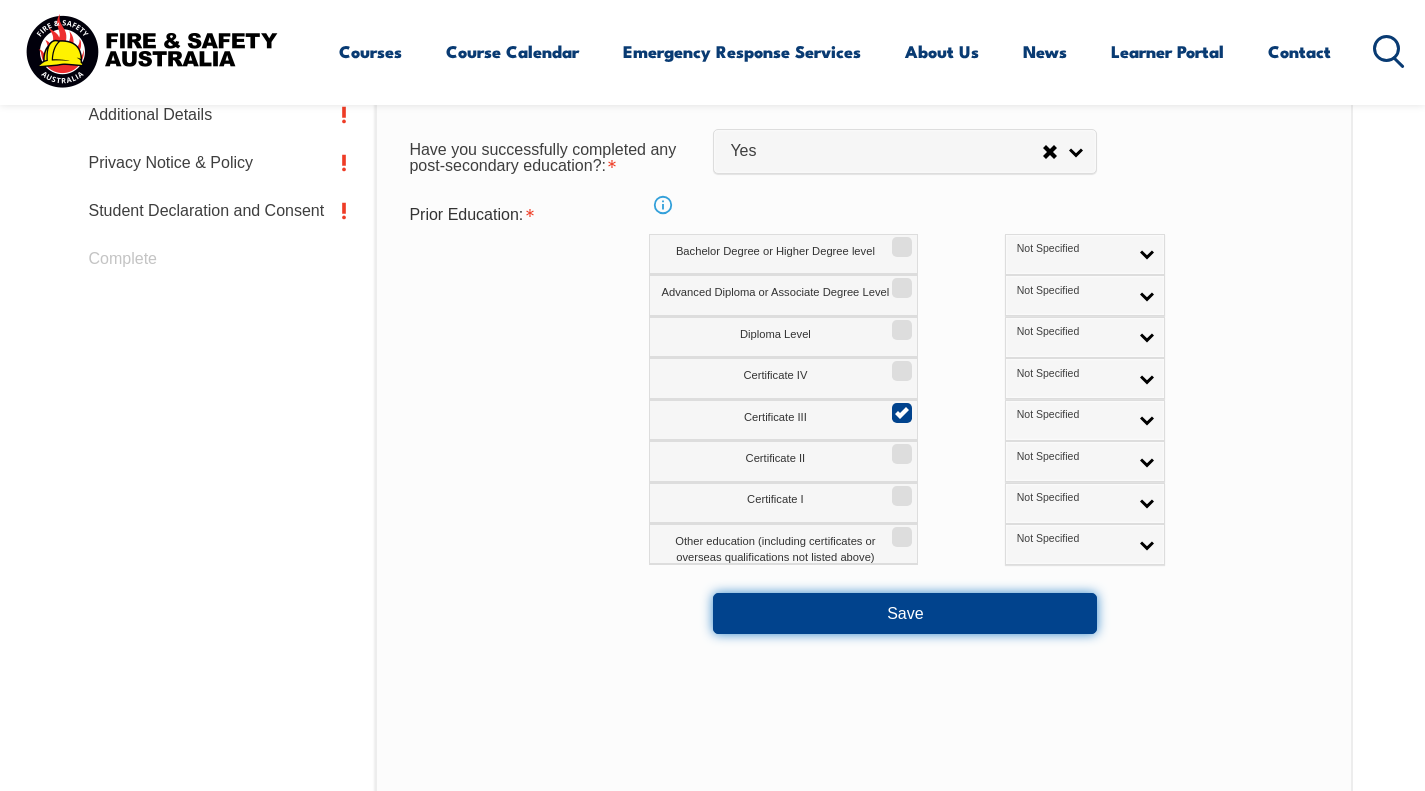 click on "Save" at bounding box center [905, 613] 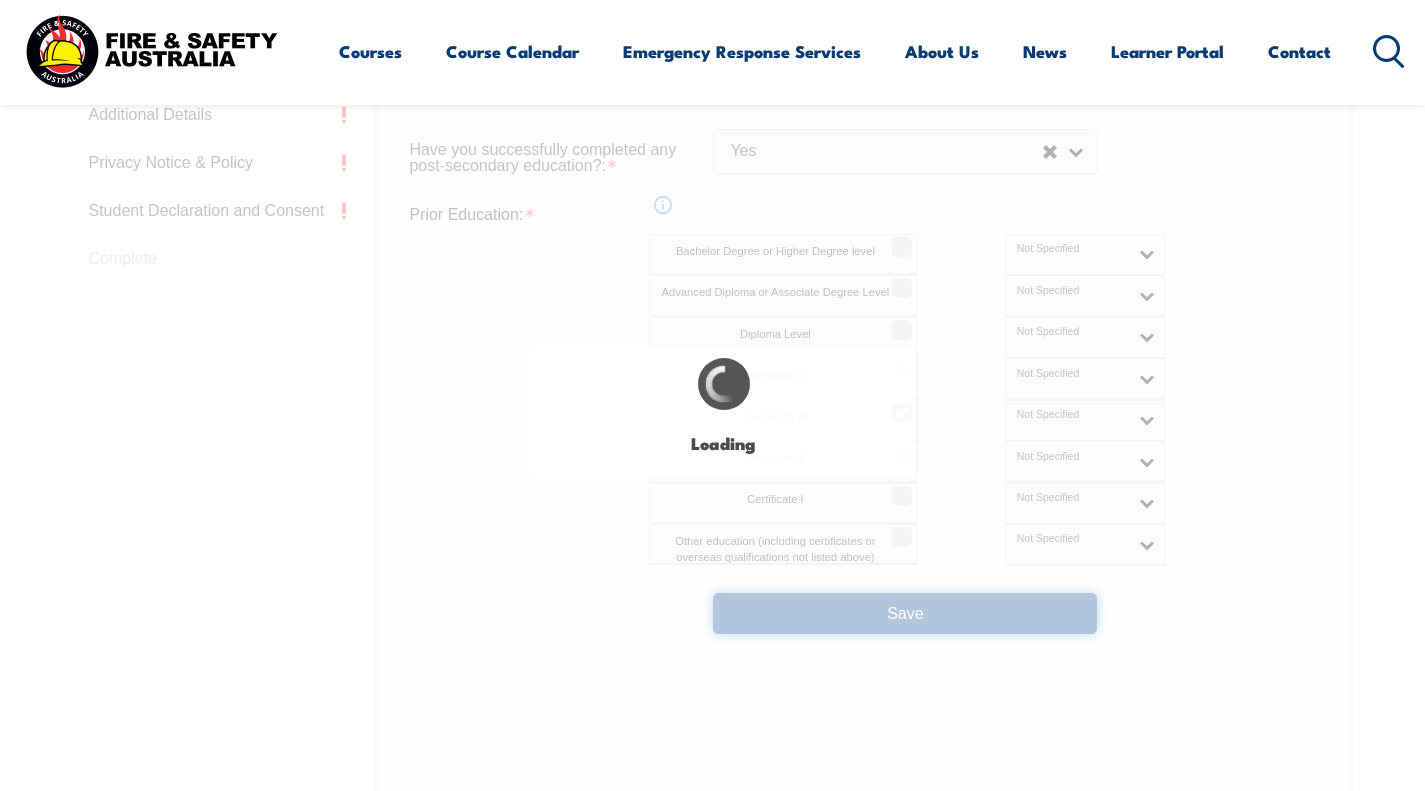 select 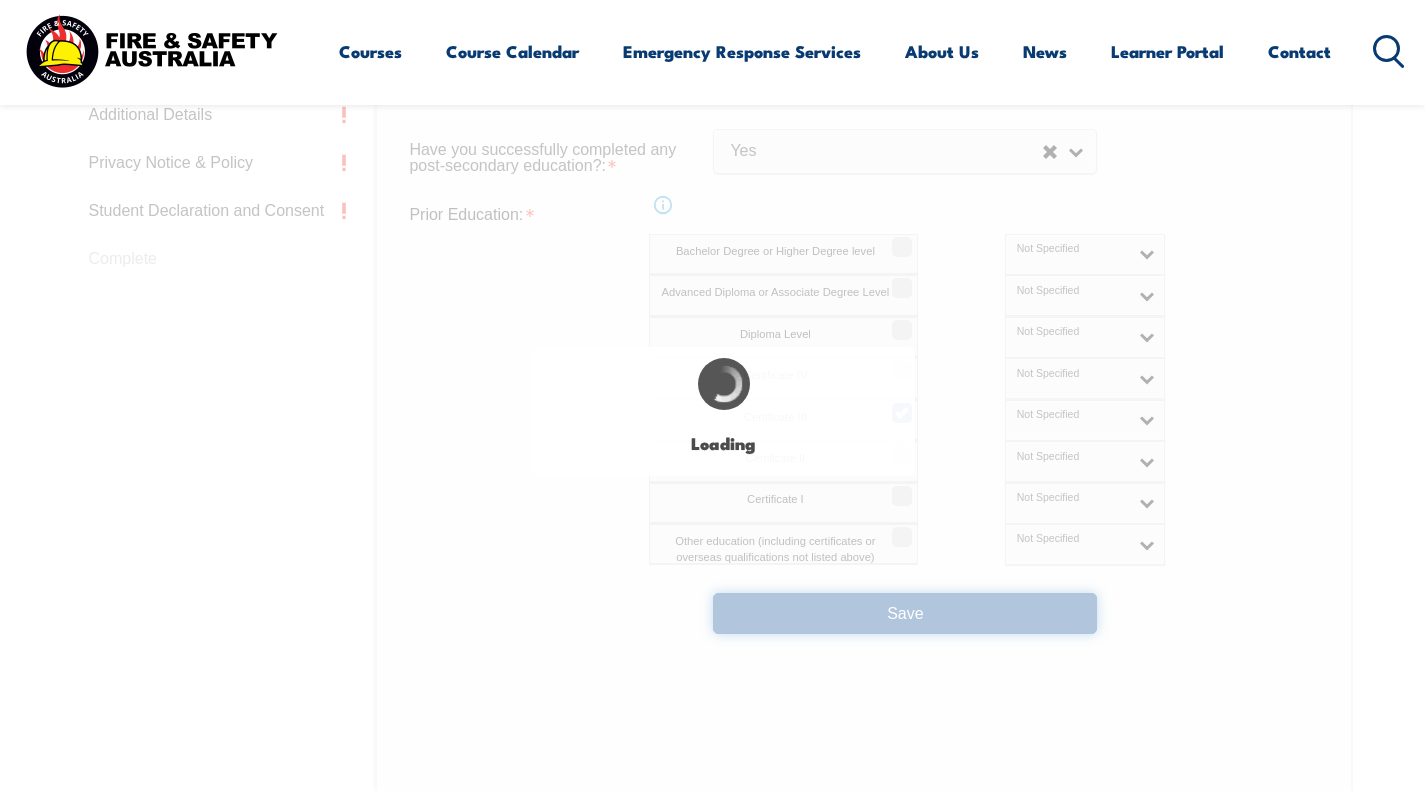 select on "false" 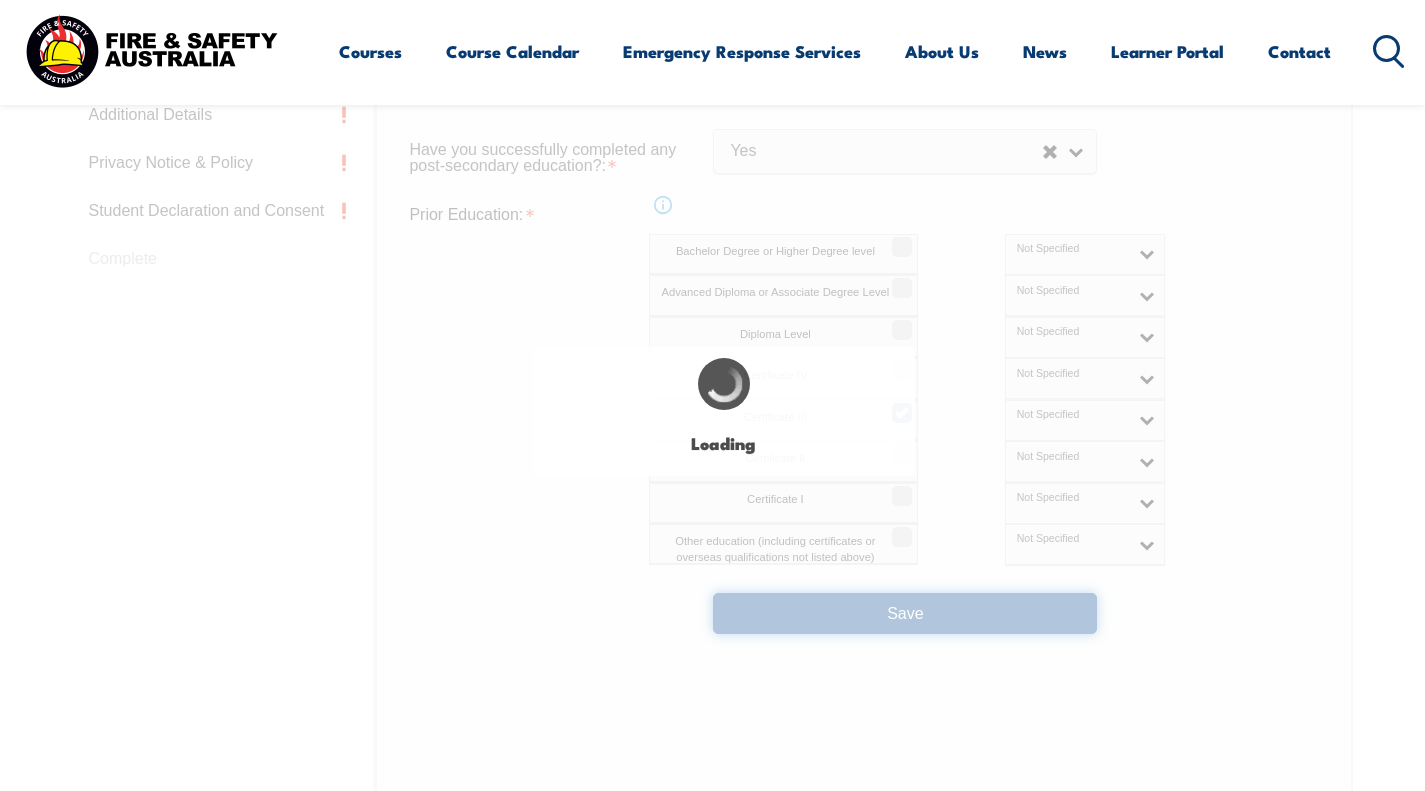 select on "true" 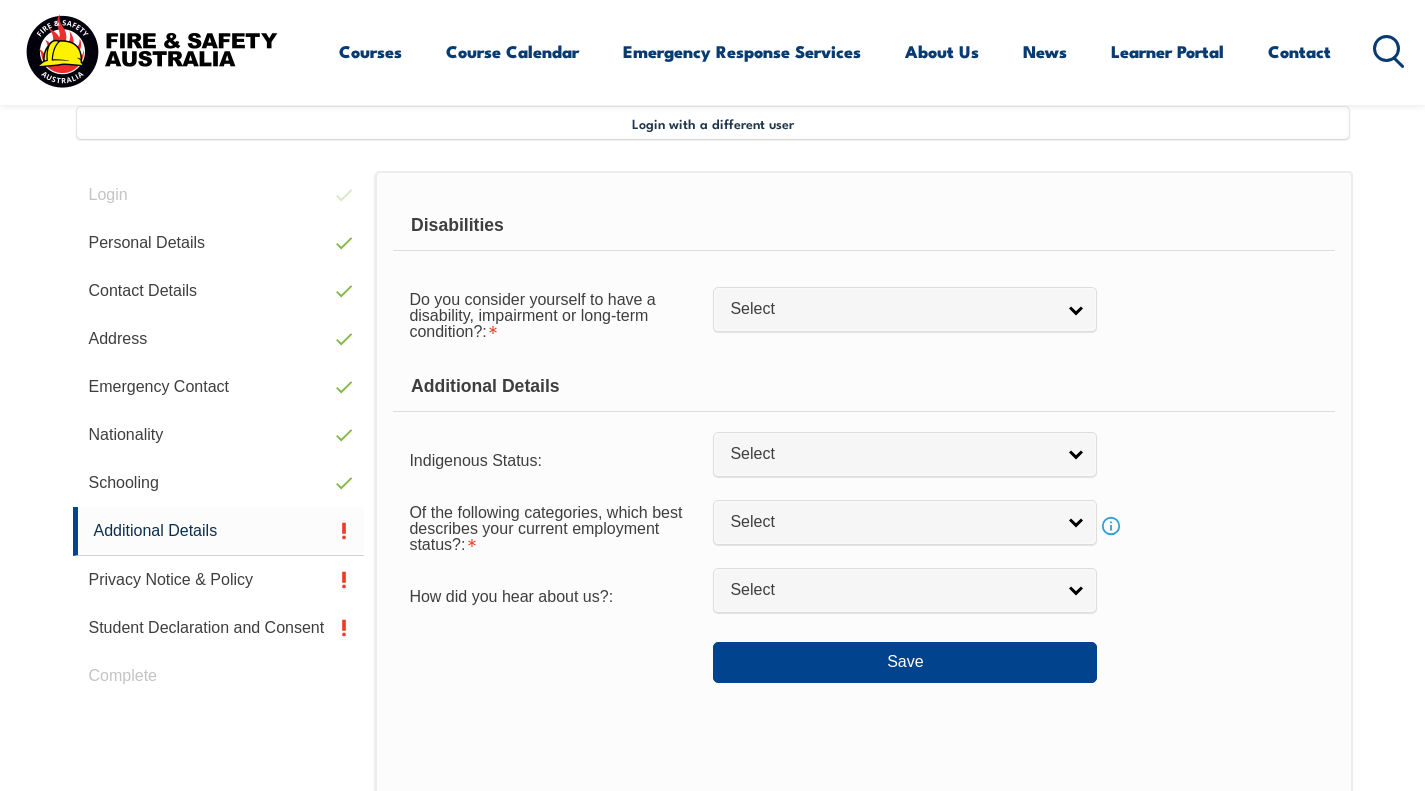 scroll, scrollTop: 536, scrollLeft: 0, axis: vertical 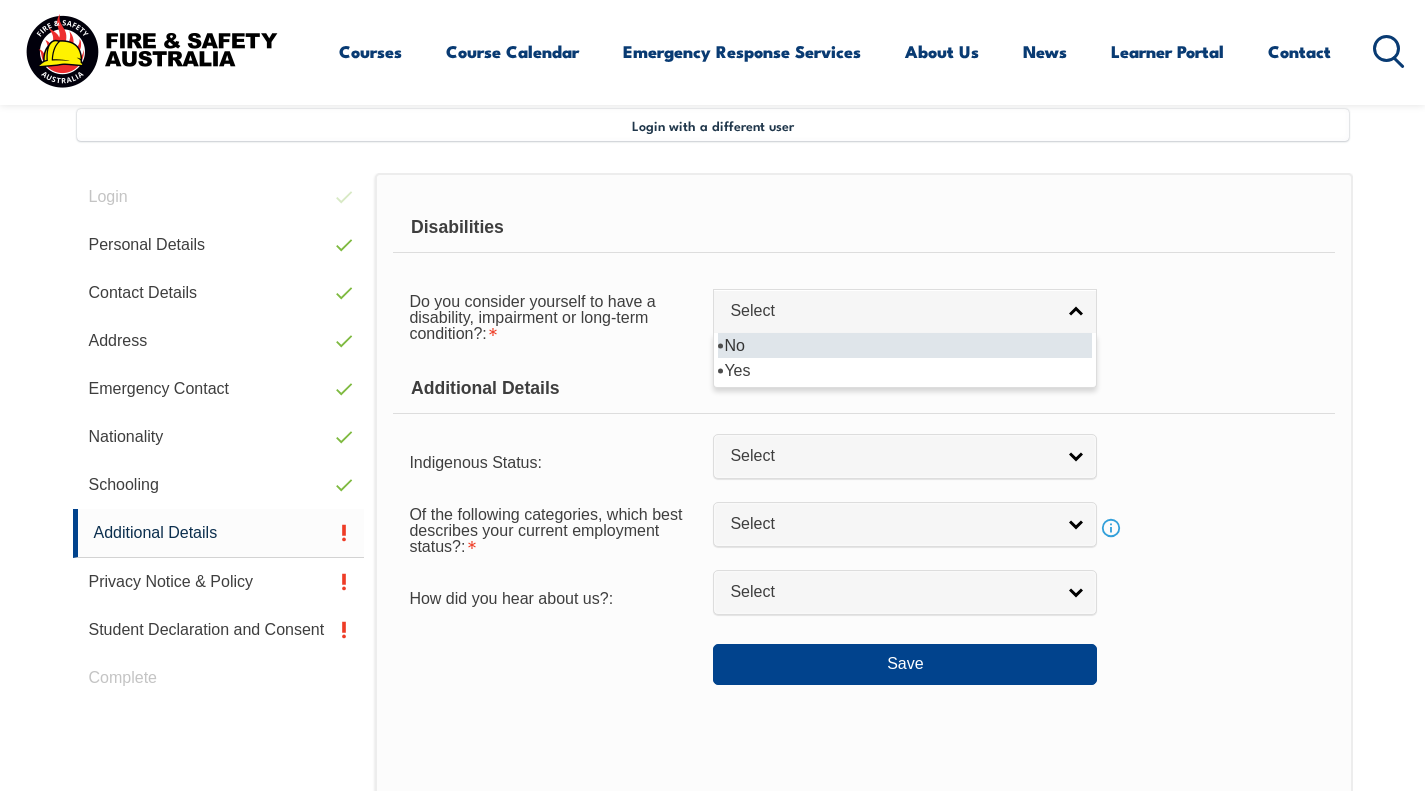 select on "false" 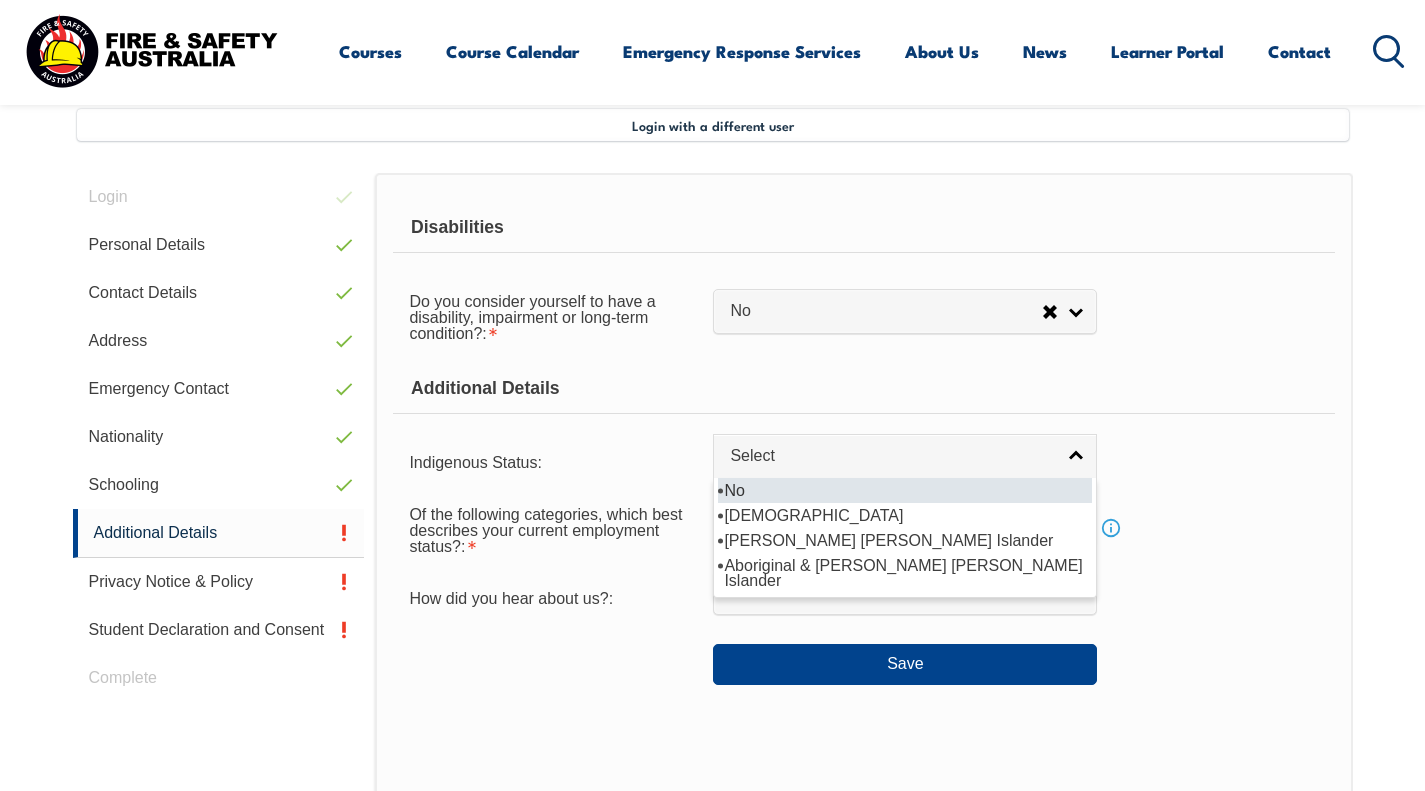 select on "4" 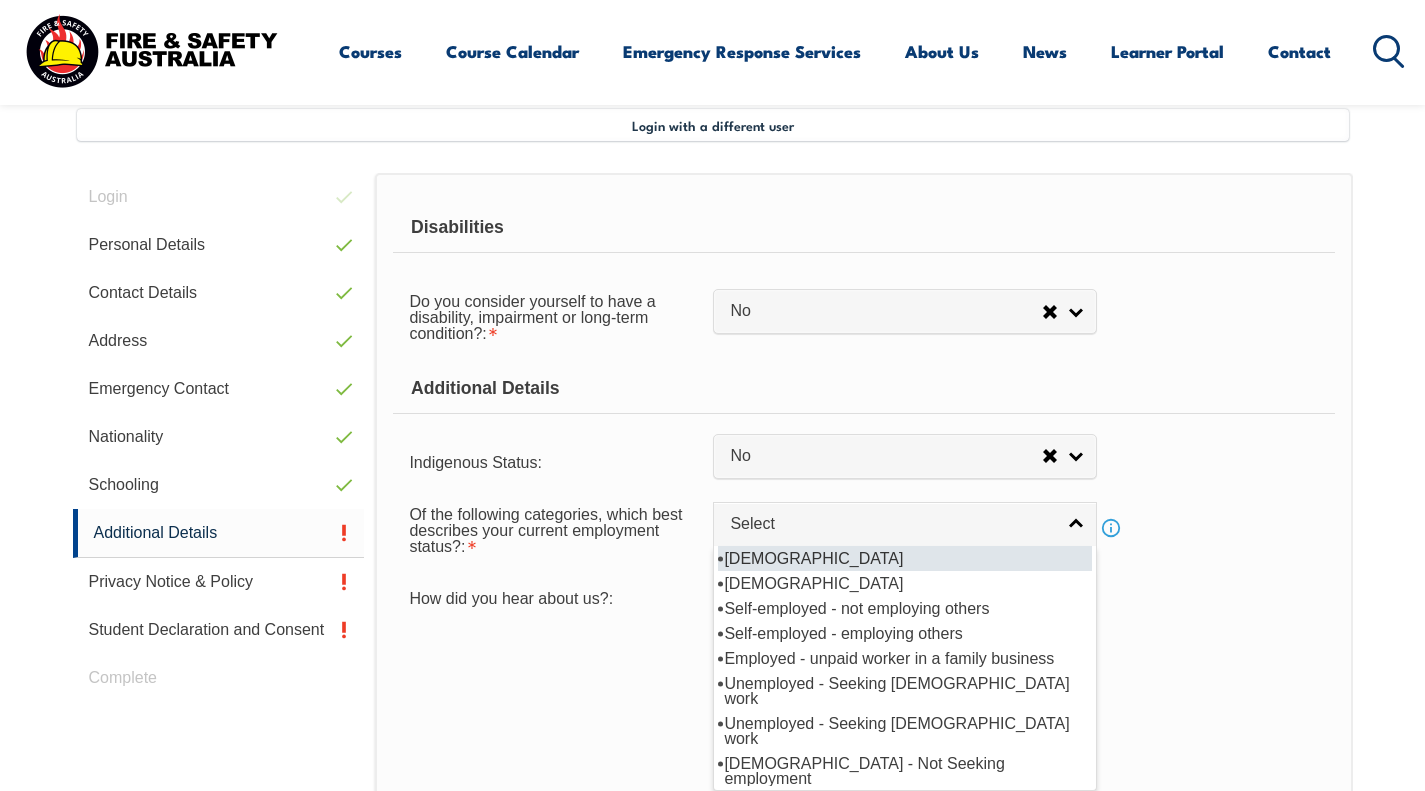 select on "2" 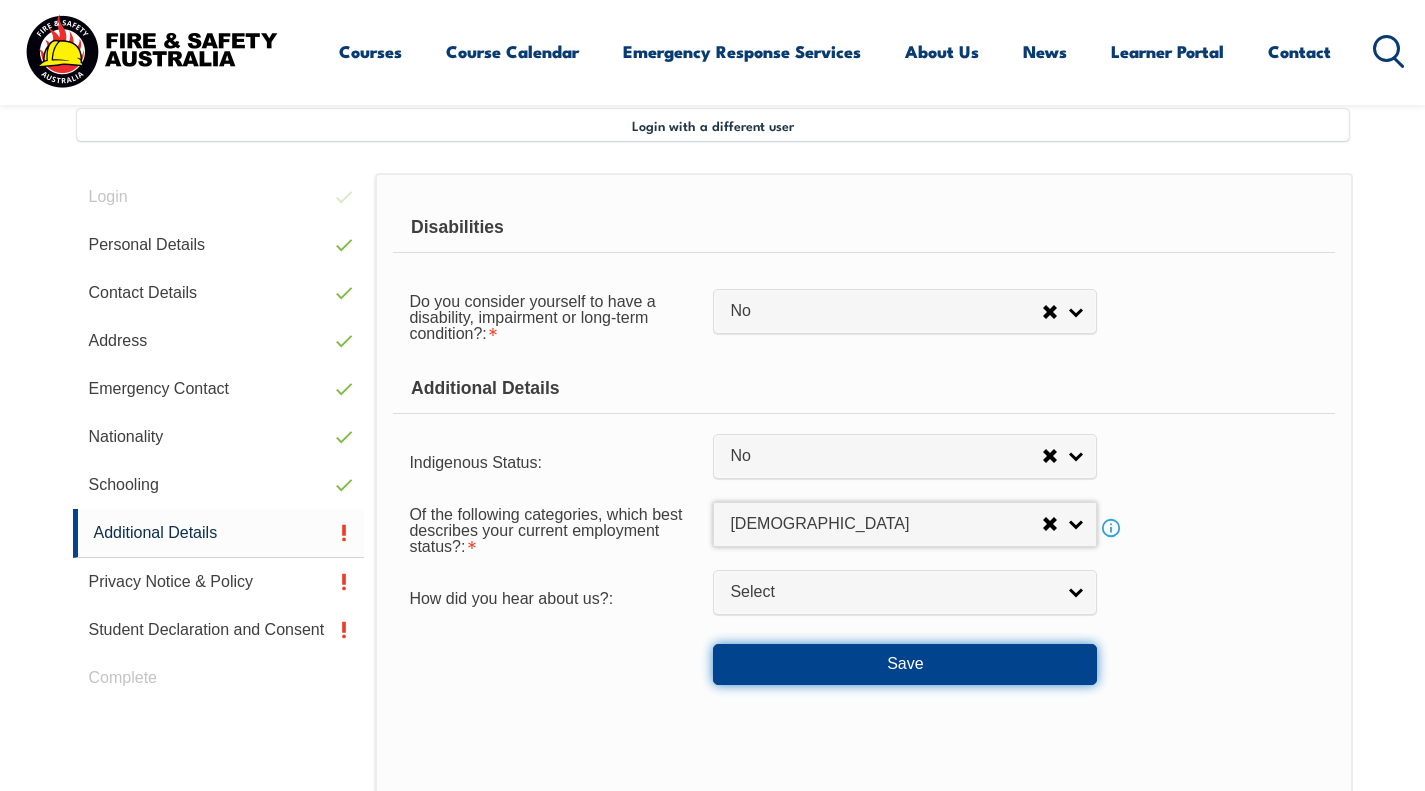 click on "Save" at bounding box center (905, 664) 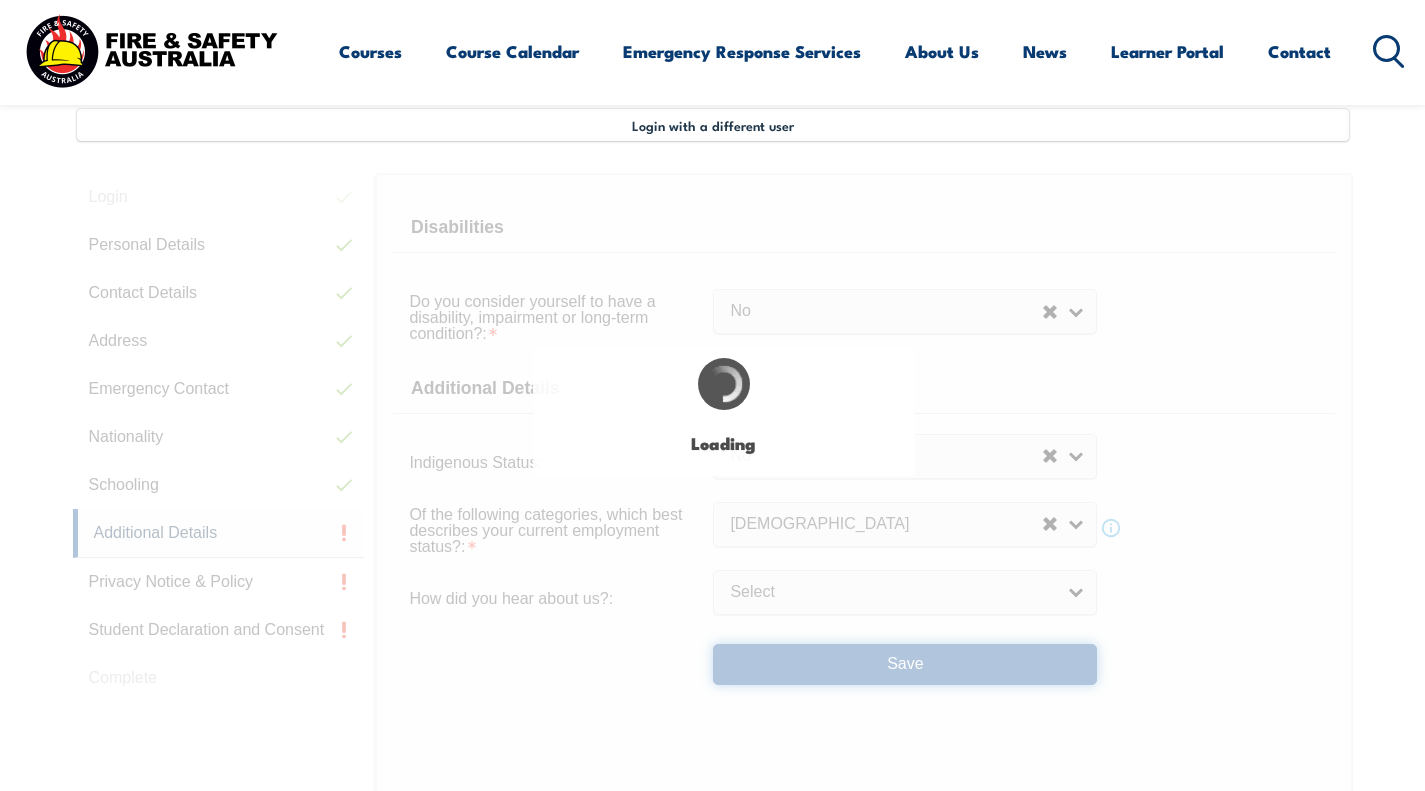 select on "false" 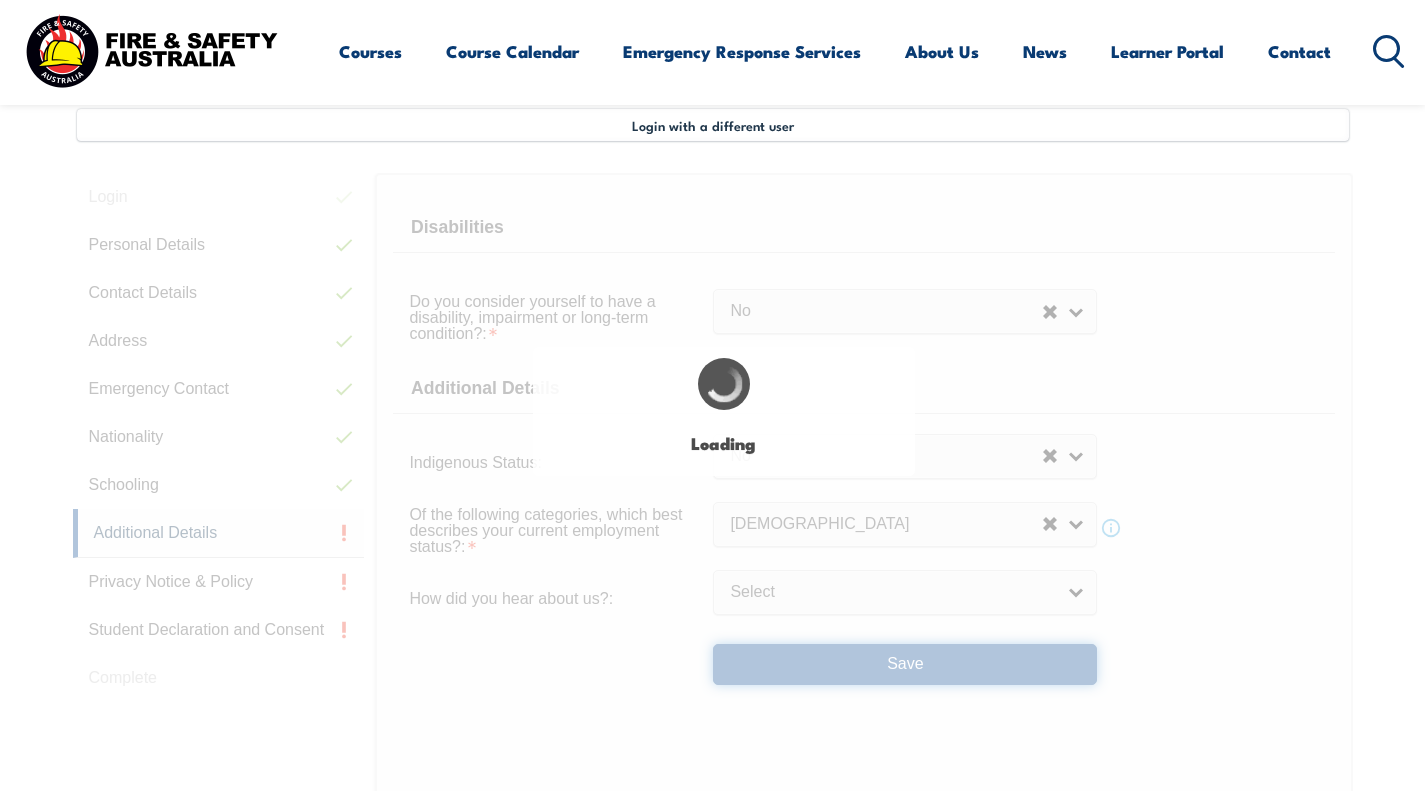 select 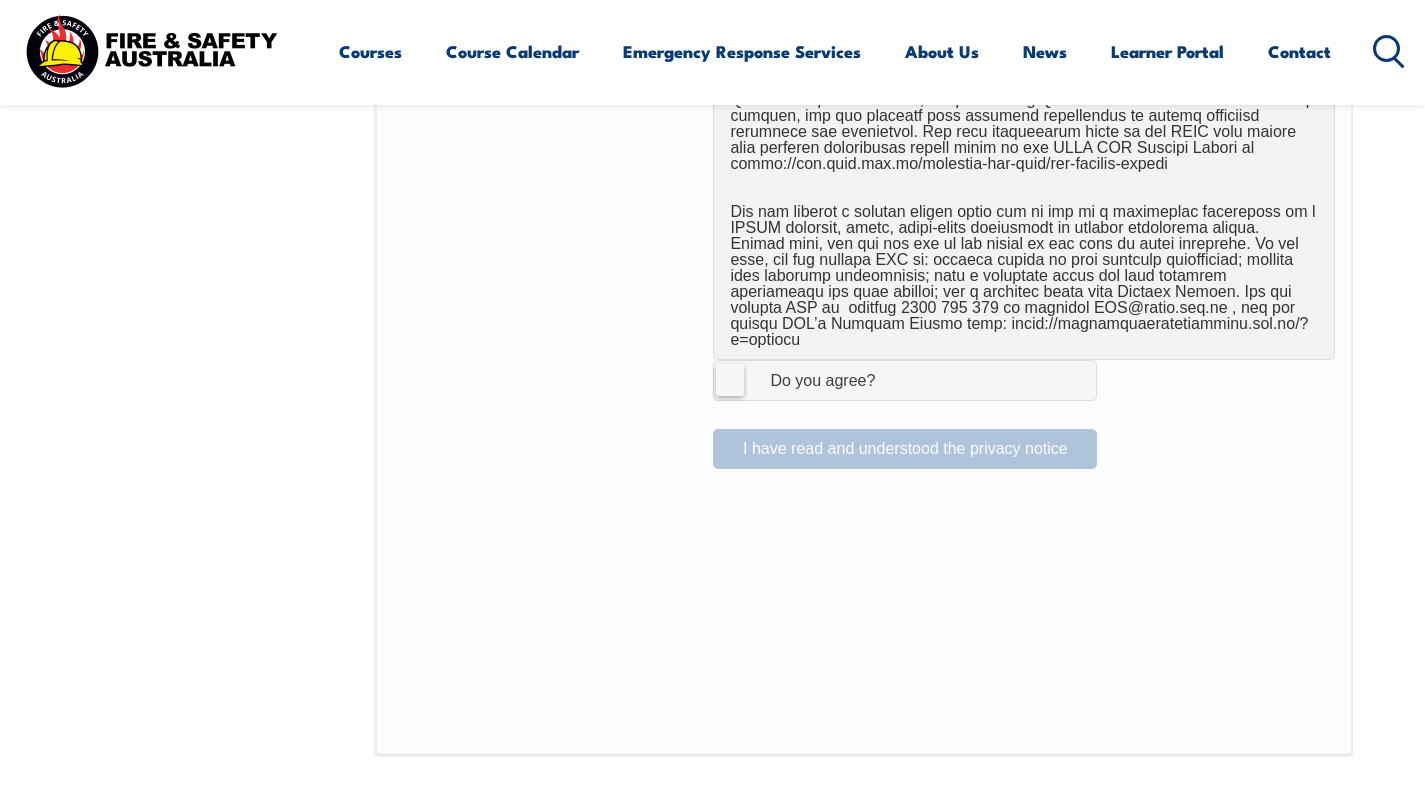 scroll, scrollTop: 1330, scrollLeft: 0, axis: vertical 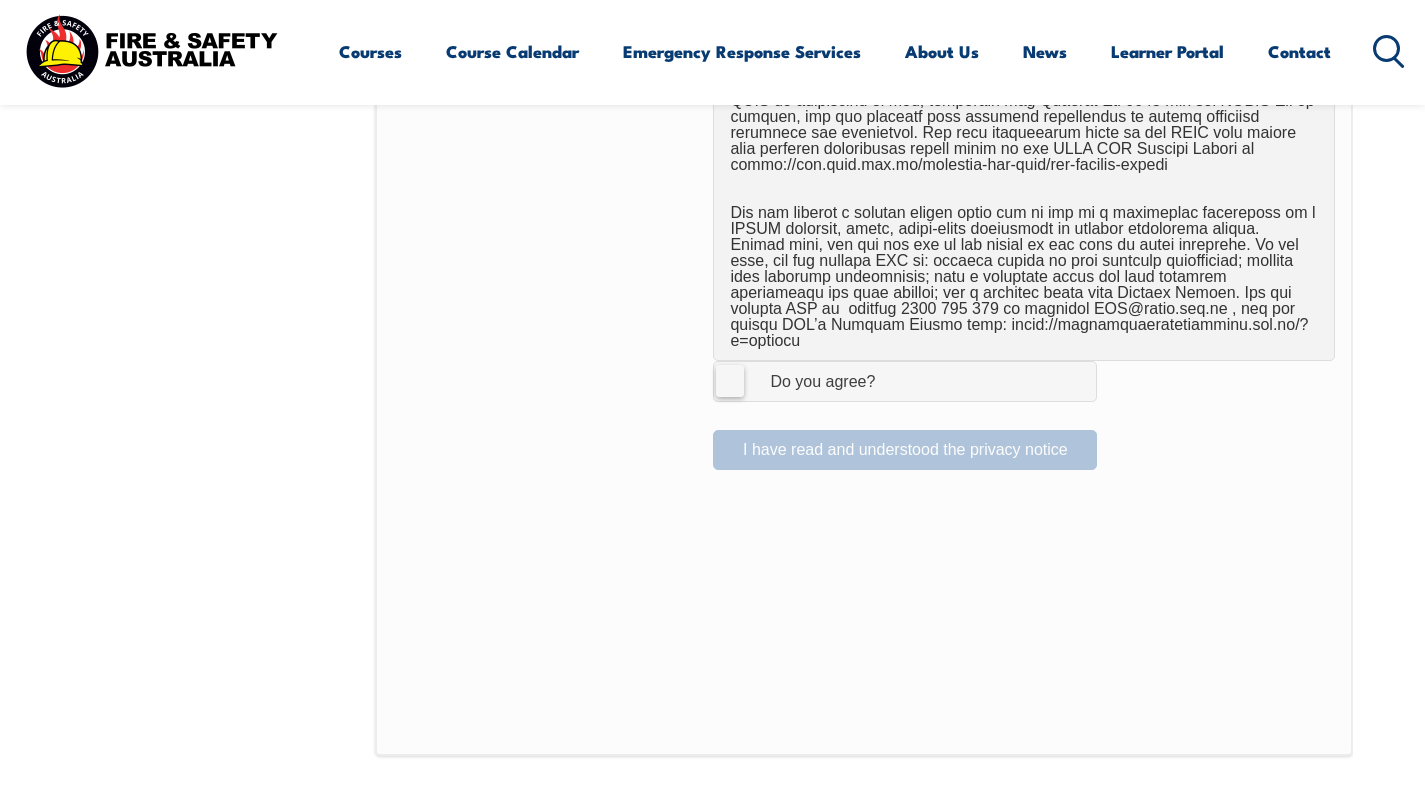 click on "I Agree Do you agree?" at bounding box center (905, 381) 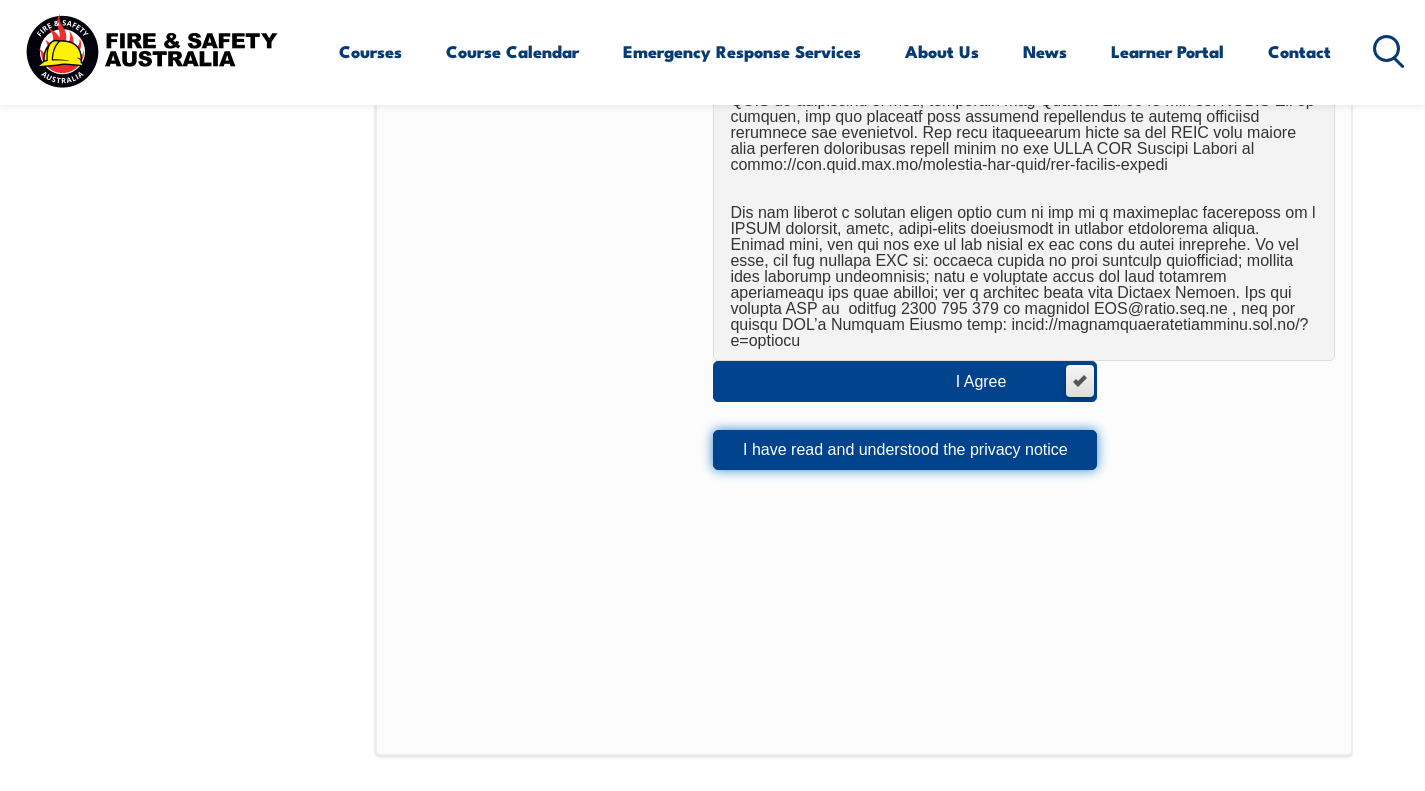 click on "I have read and understood the privacy notice" at bounding box center (905, 450) 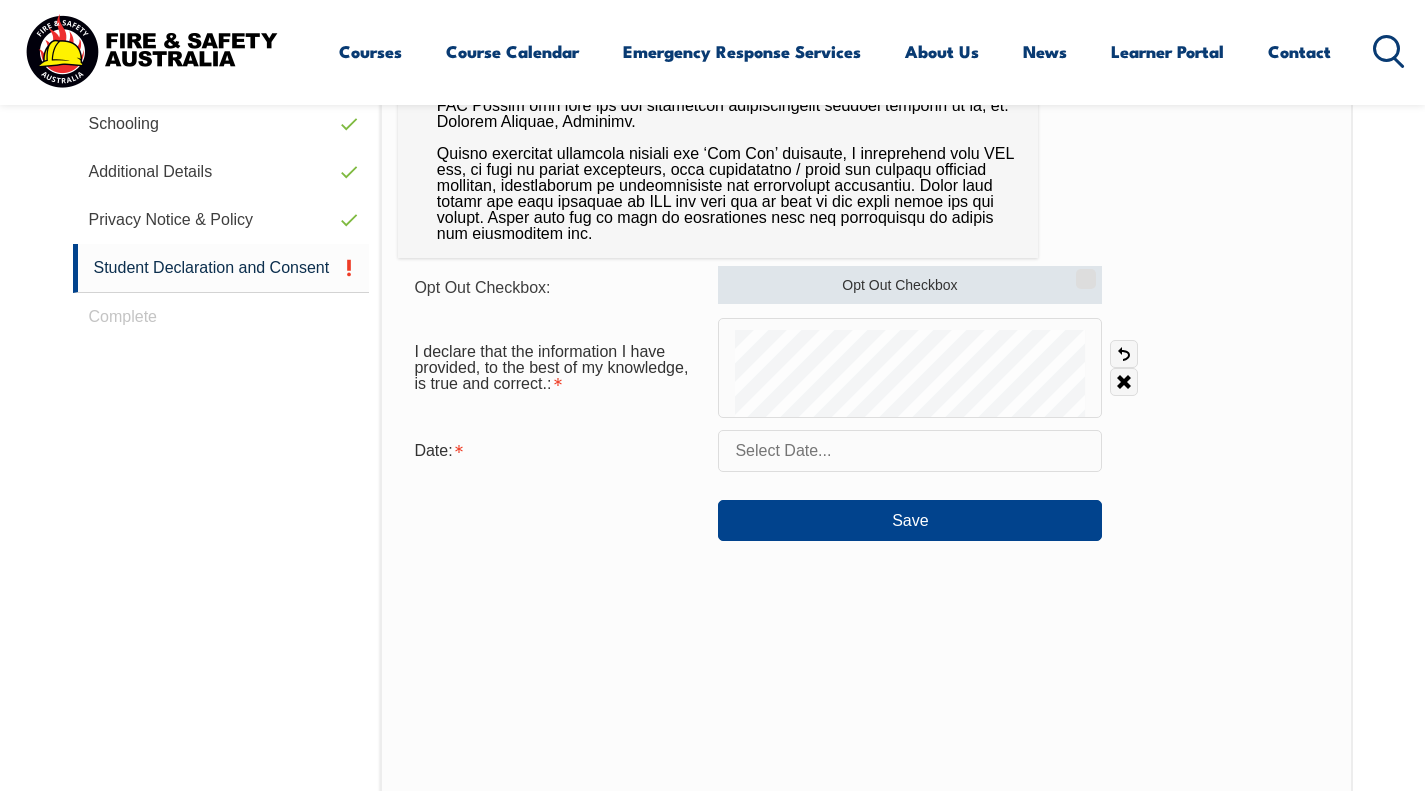 scroll, scrollTop: 895, scrollLeft: 0, axis: vertical 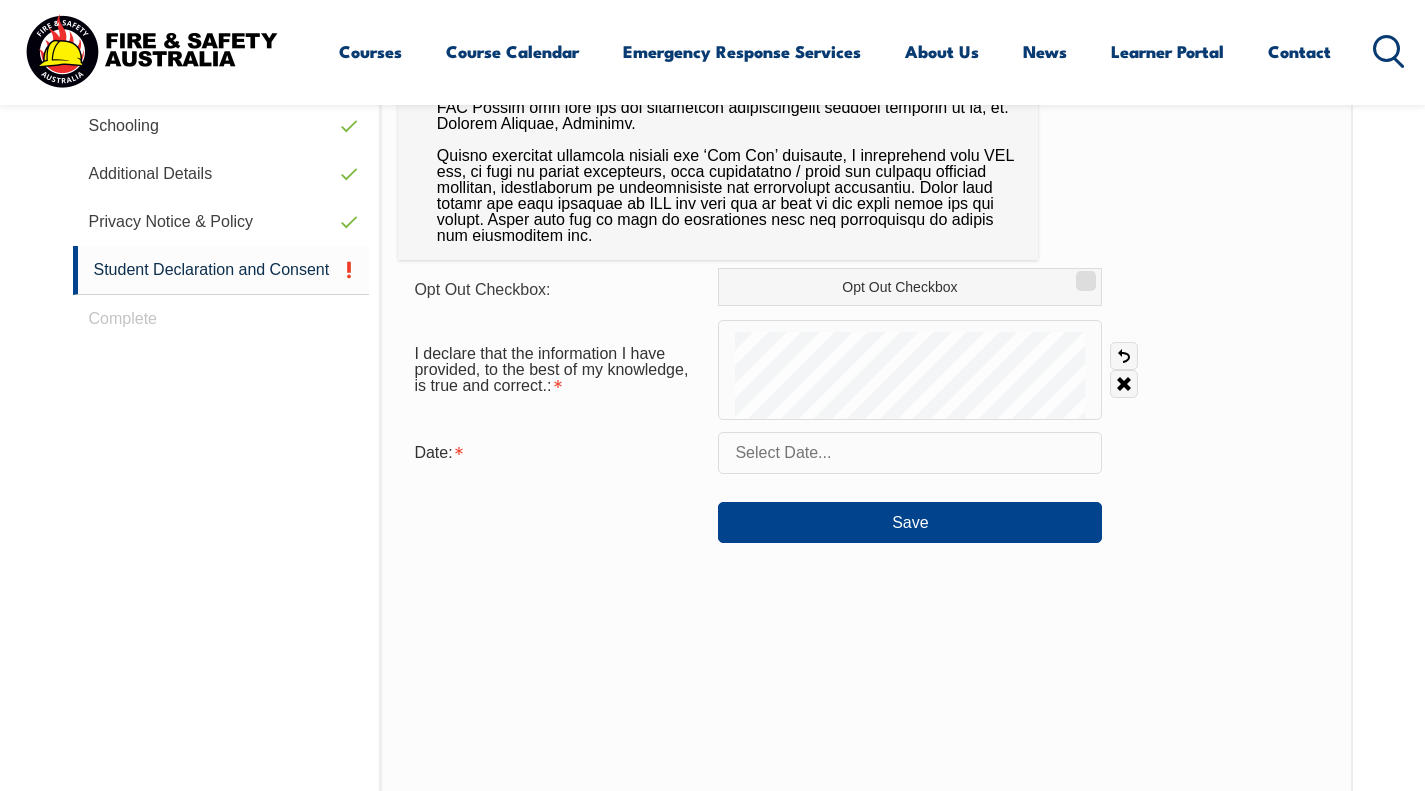 click at bounding box center [910, 453] 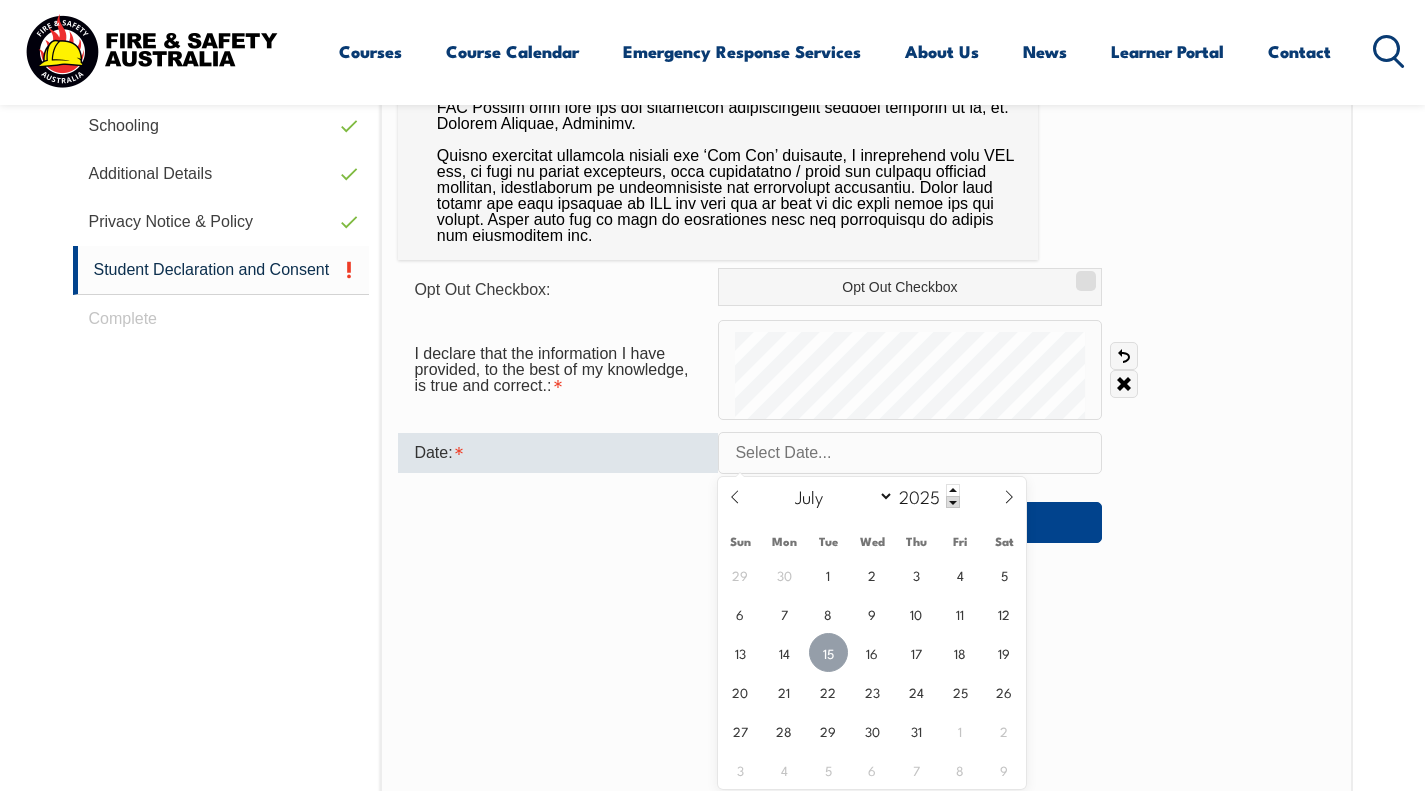 click on "15" at bounding box center (828, 652) 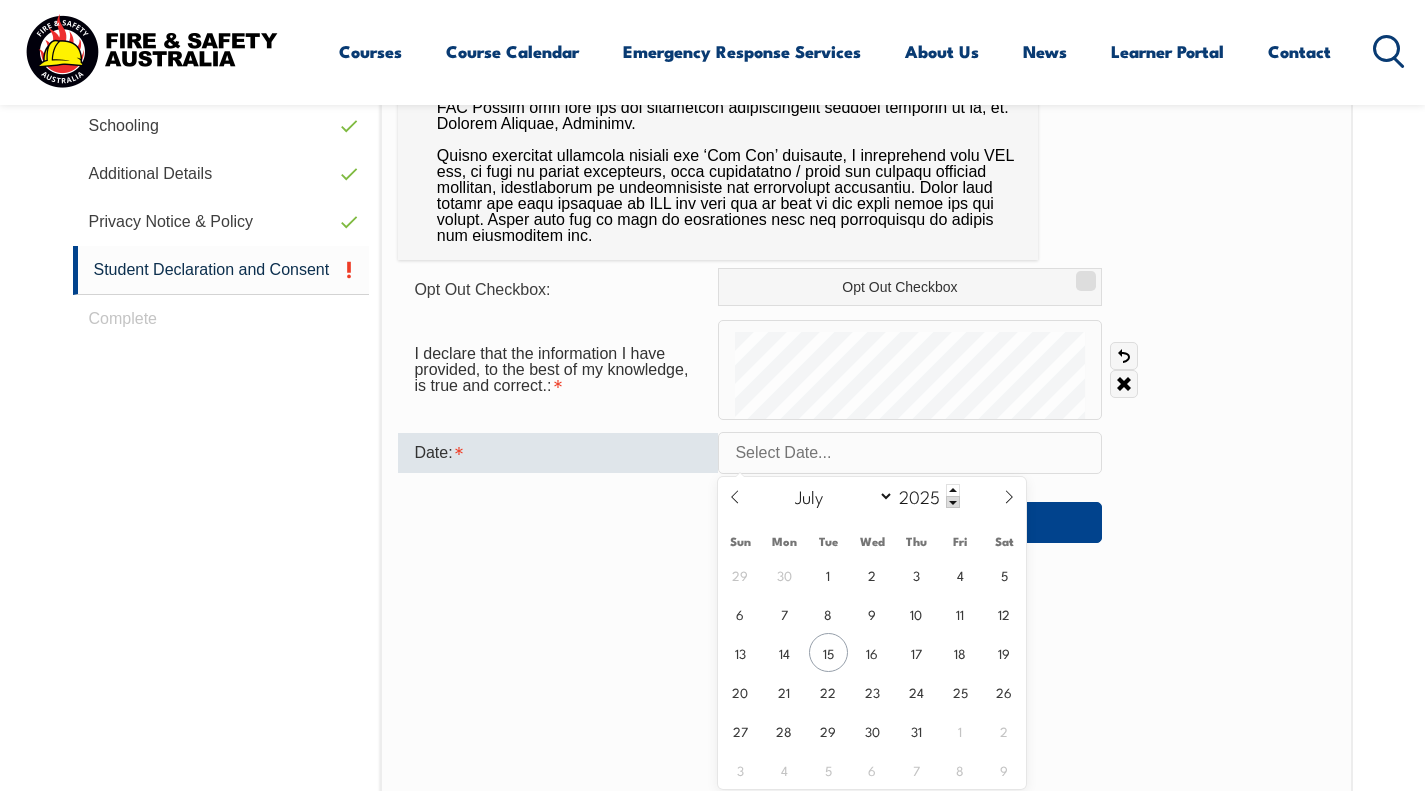 type on "[DATE]" 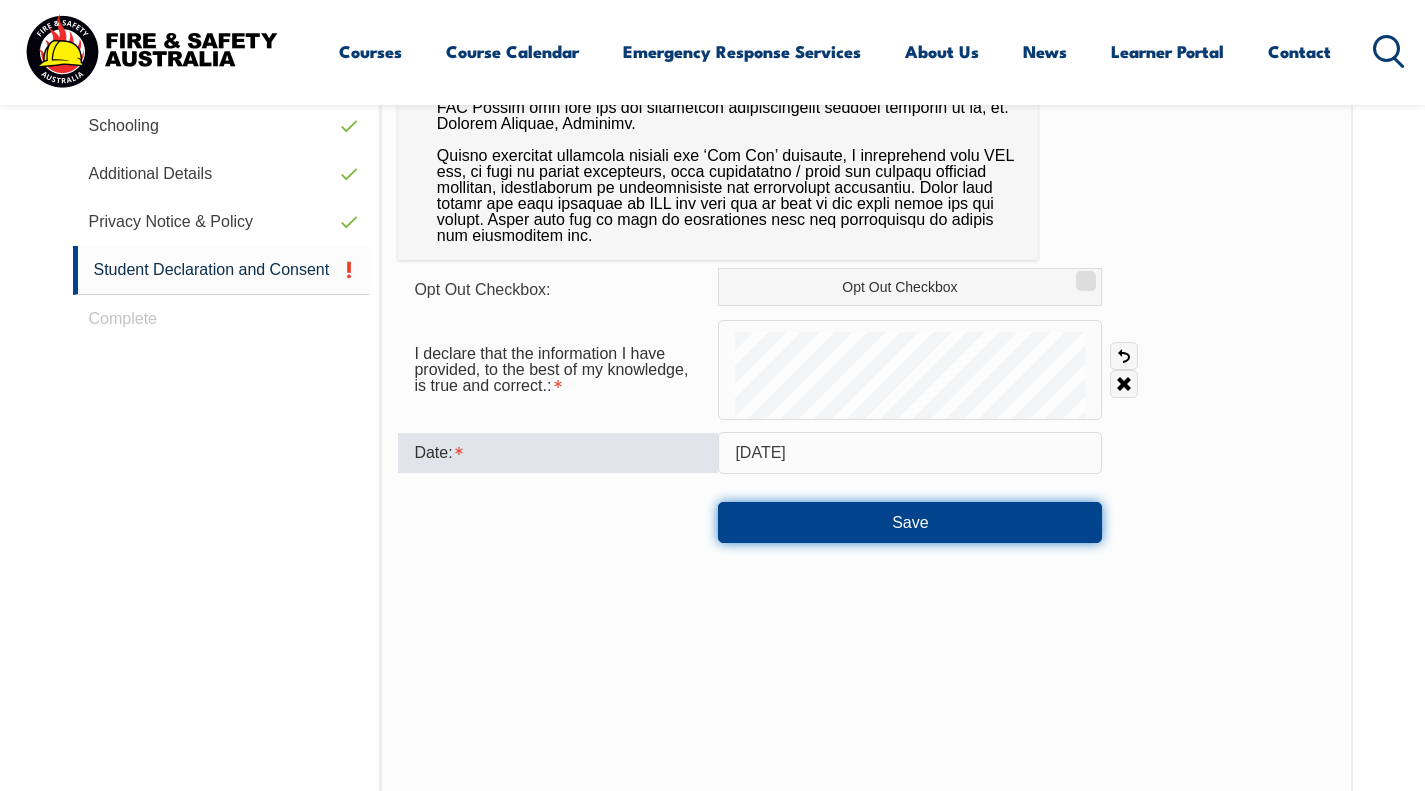 click on "Save" at bounding box center (910, 522) 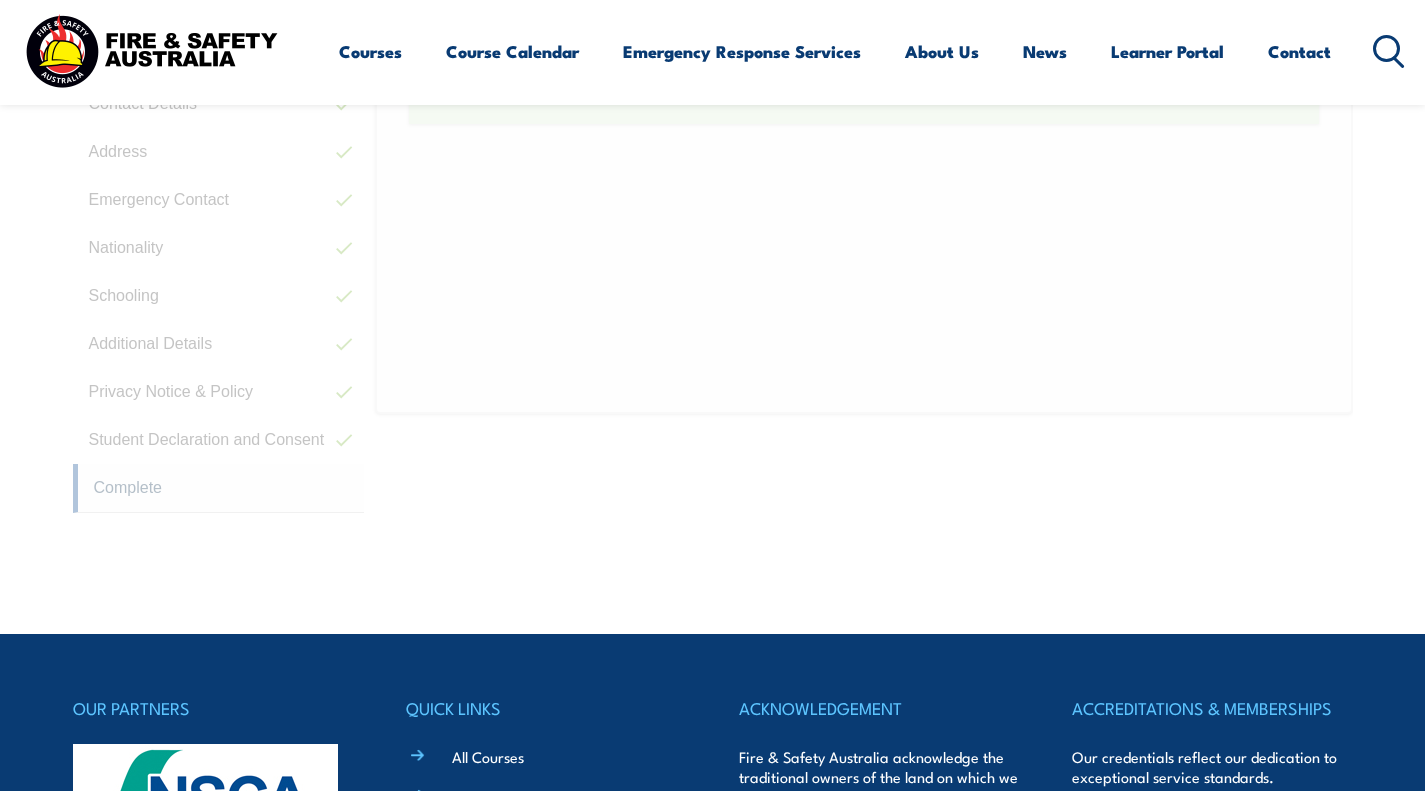 scroll, scrollTop: 545, scrollLeft: 0, axis: vertical 